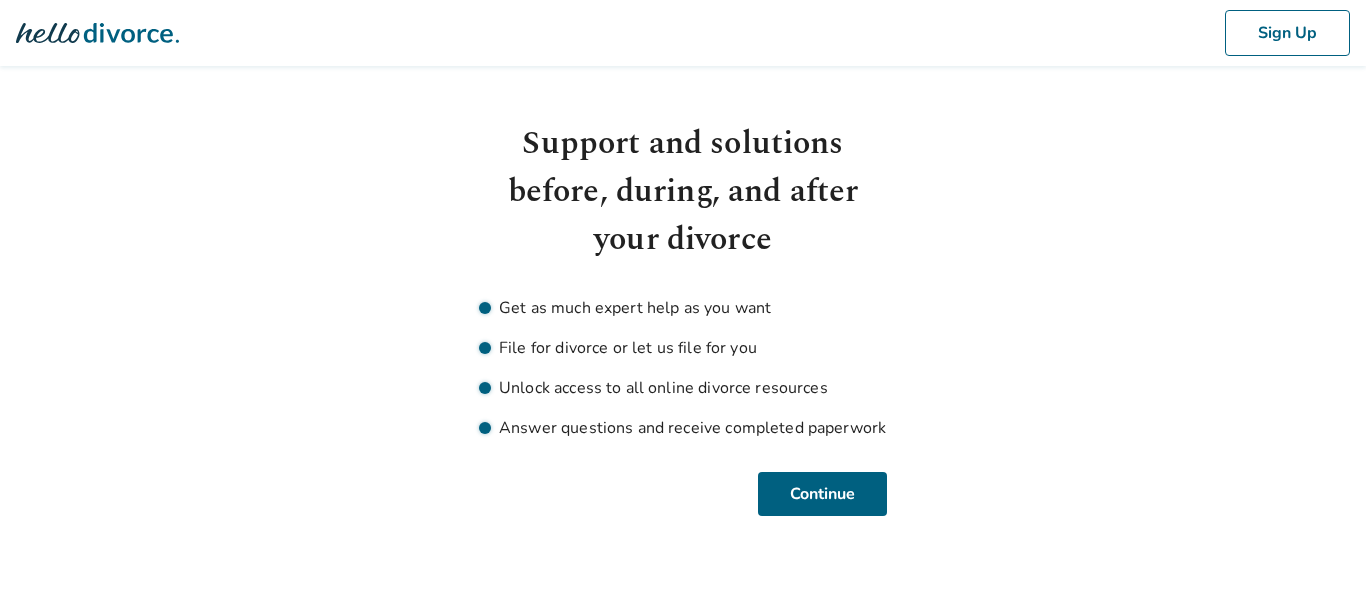 scroll, scrollTop: 0, scrollLeft: 0, axis: both 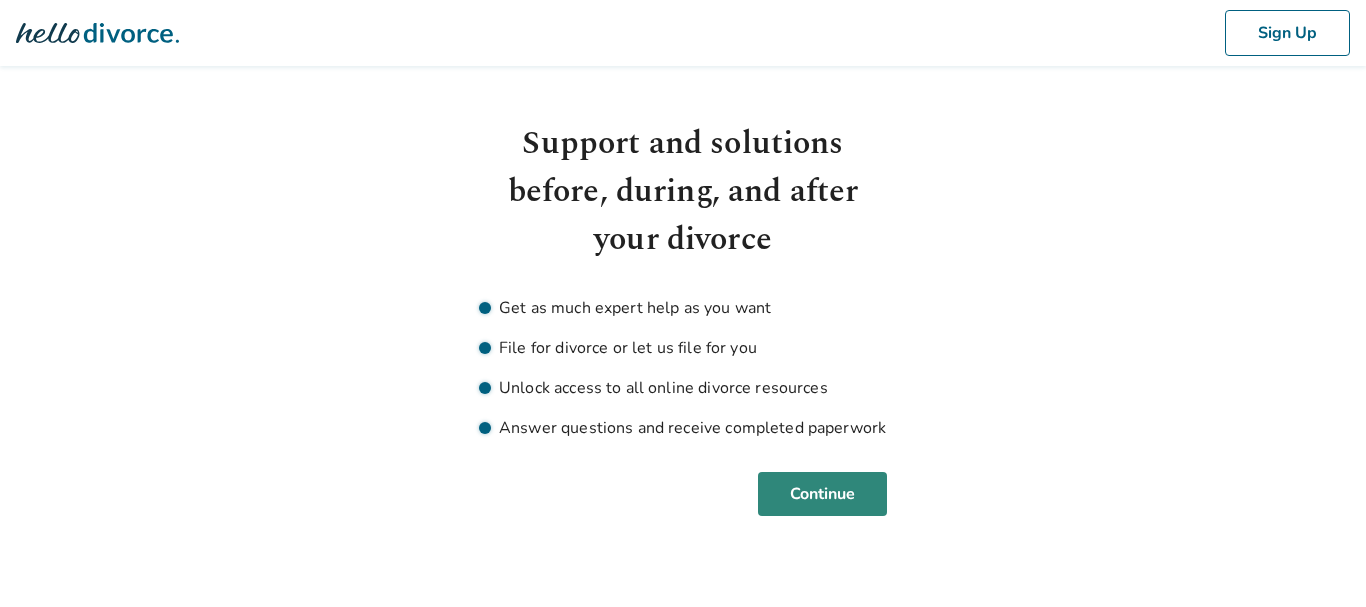 click on "Continue" at bounding box center [822, 494] 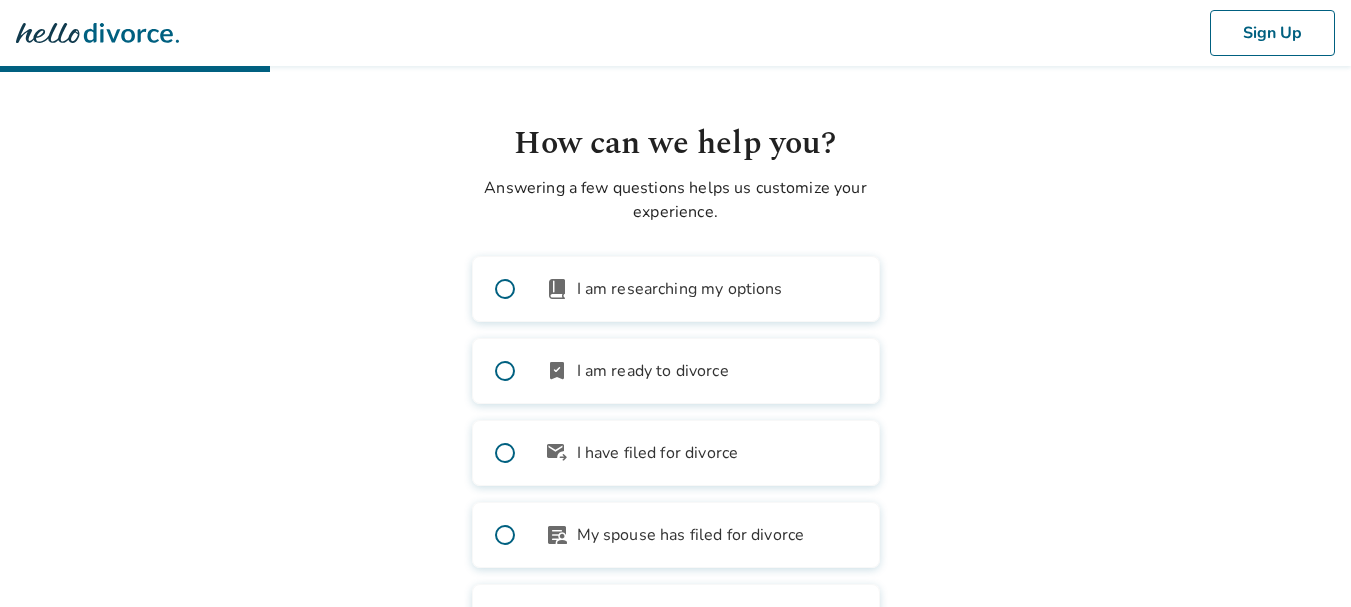click at bounding box center [505, 535] 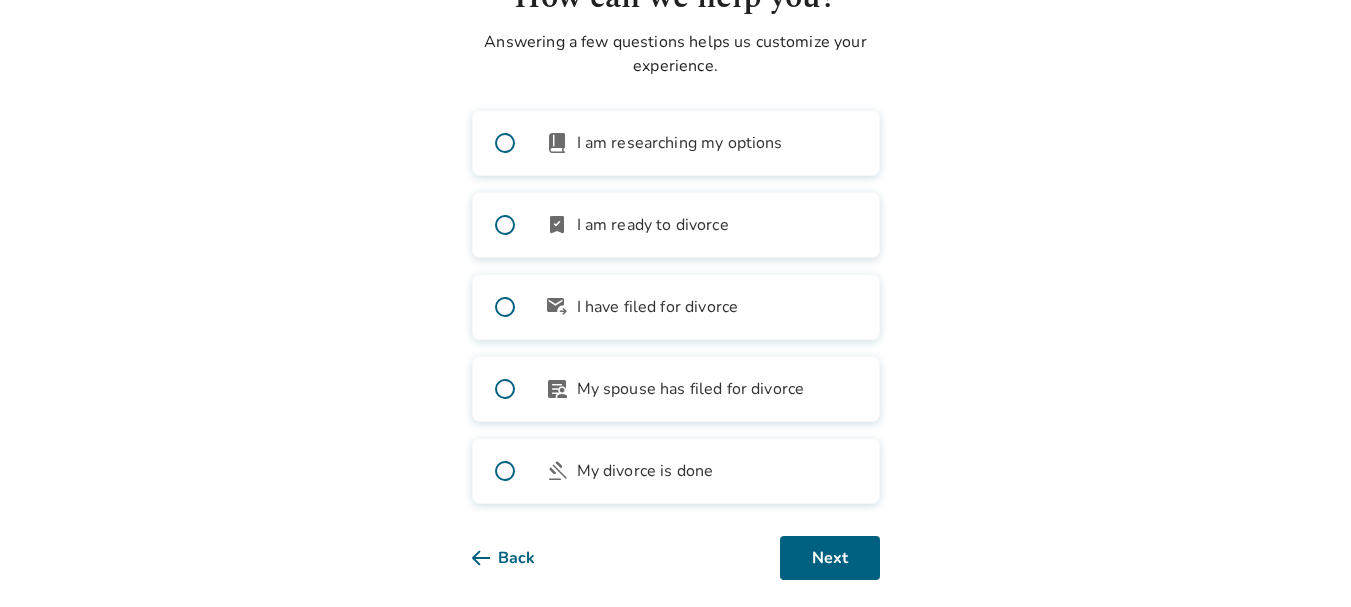 scroll, scrollTop: 160, scrollLeft: 0, axis: vertical 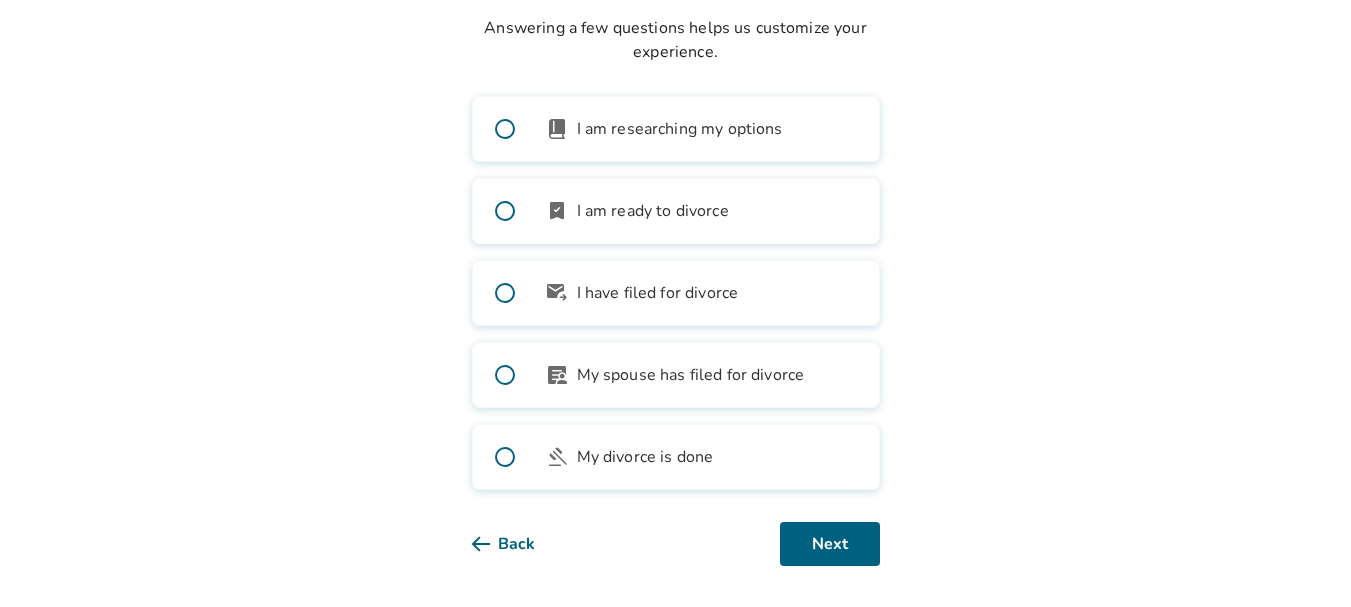 click at bounding box center (505, 293) 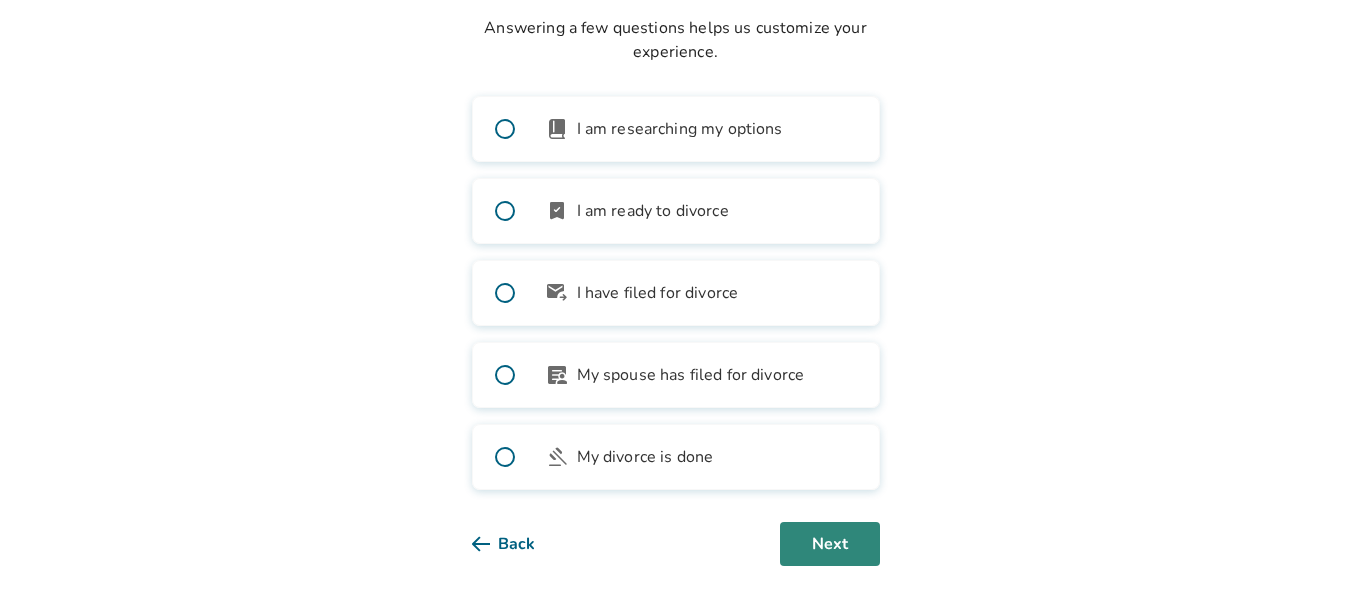 click on "Next" at bounding box center (830, 544) 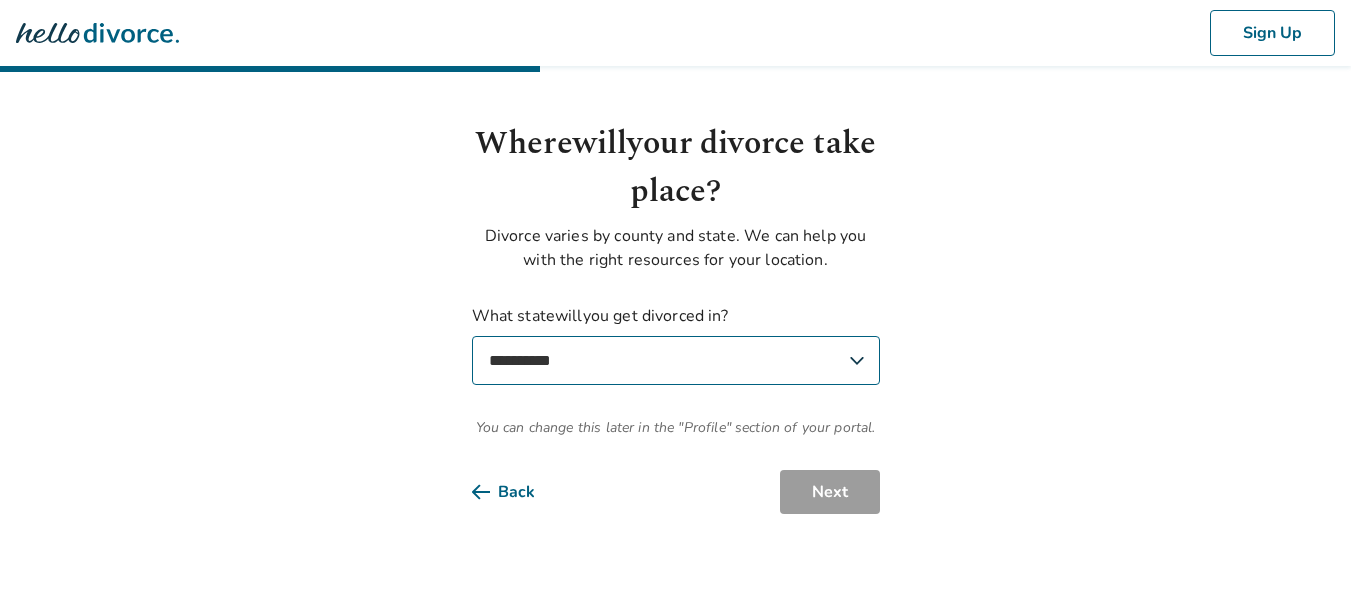 scroll, scrollTop: 0, scrollLeft: 0, axis: both 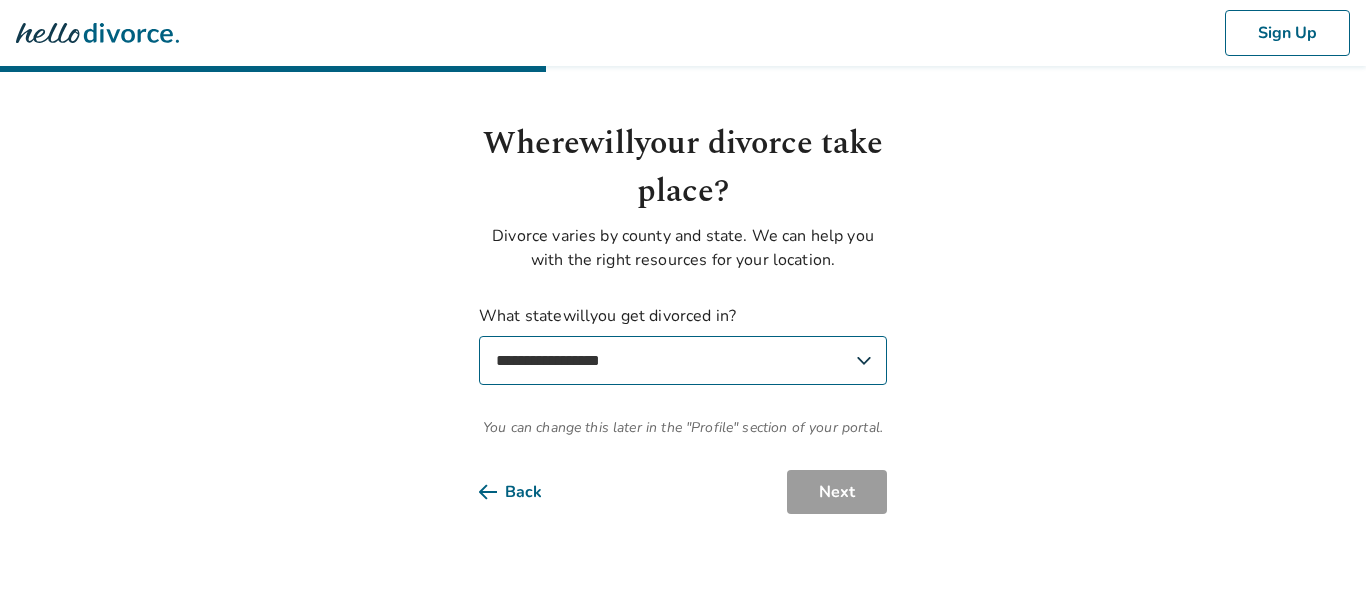 click on "**********" at bounding box center [683, 360] 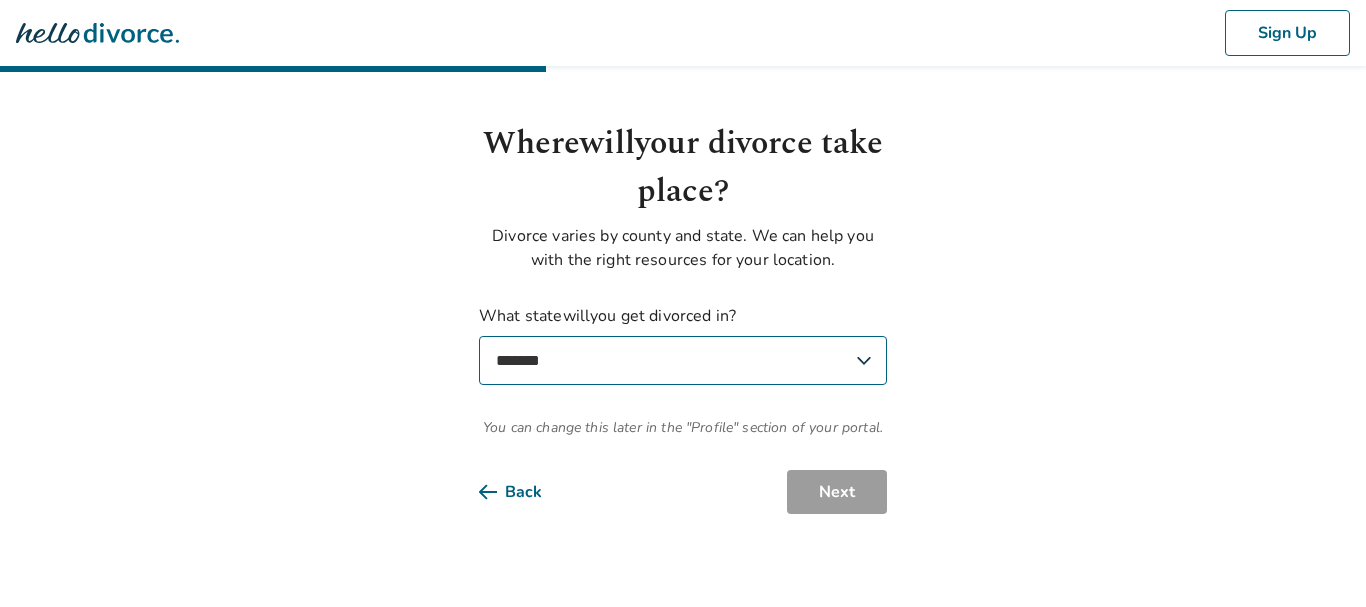 click on "**********" at bounding box center (683, 360) 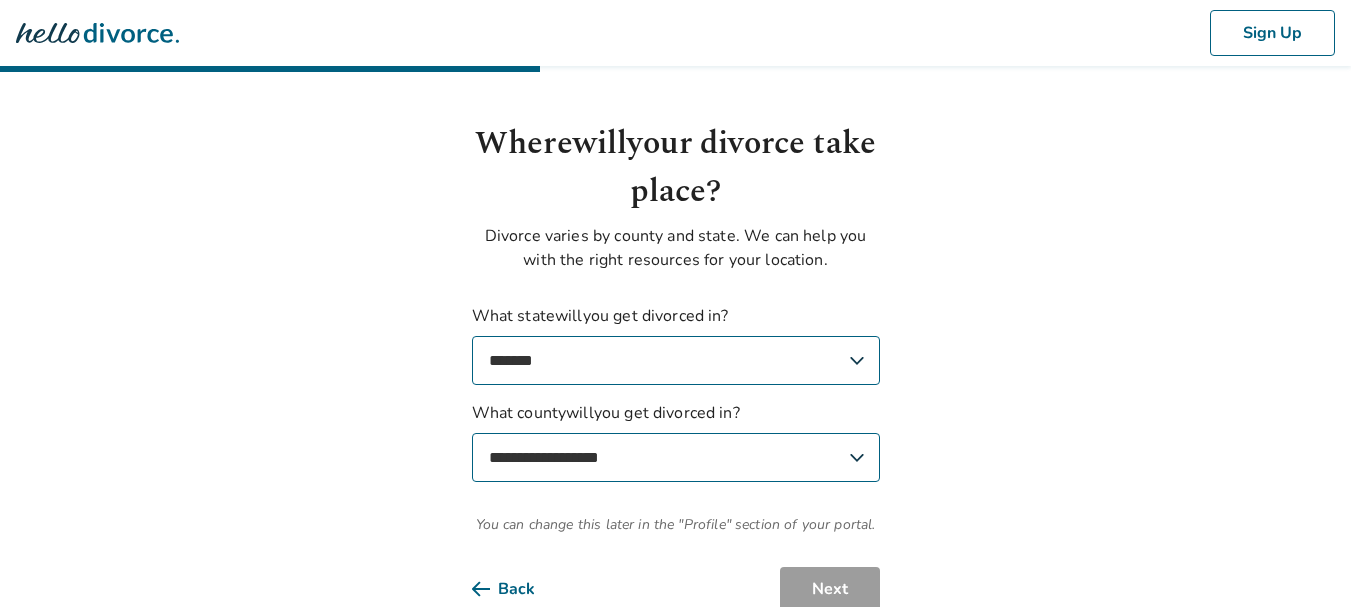 click on "**********" at bounding box center [676, 457] 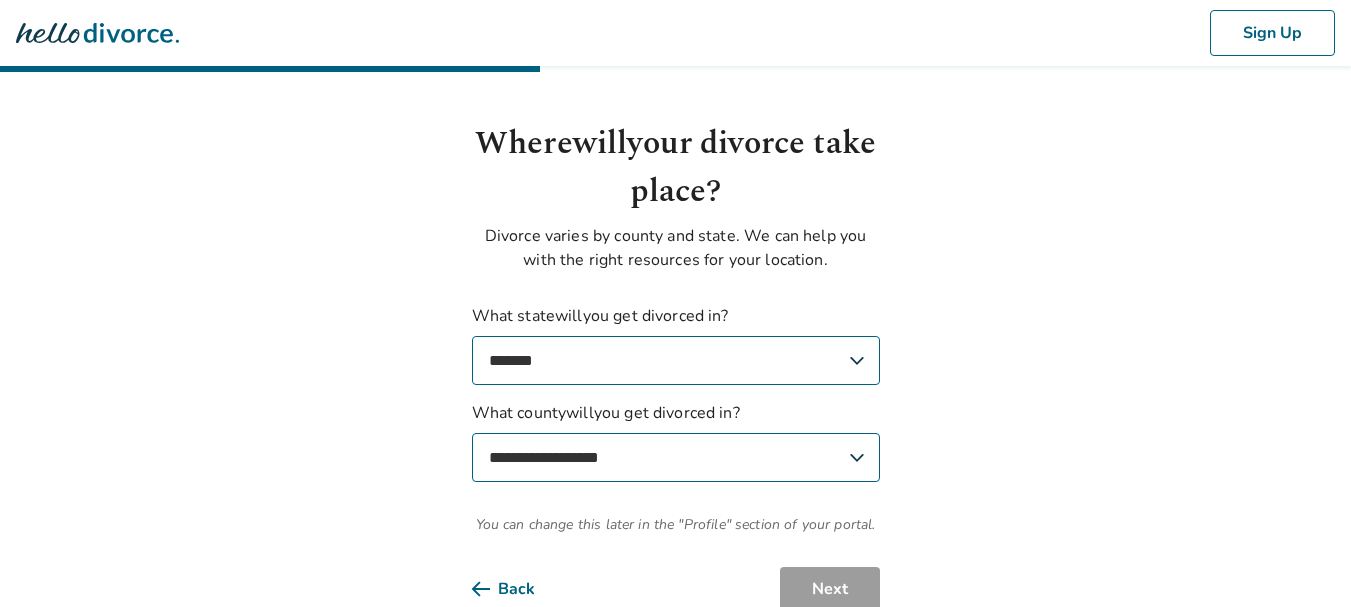 select on "*******" 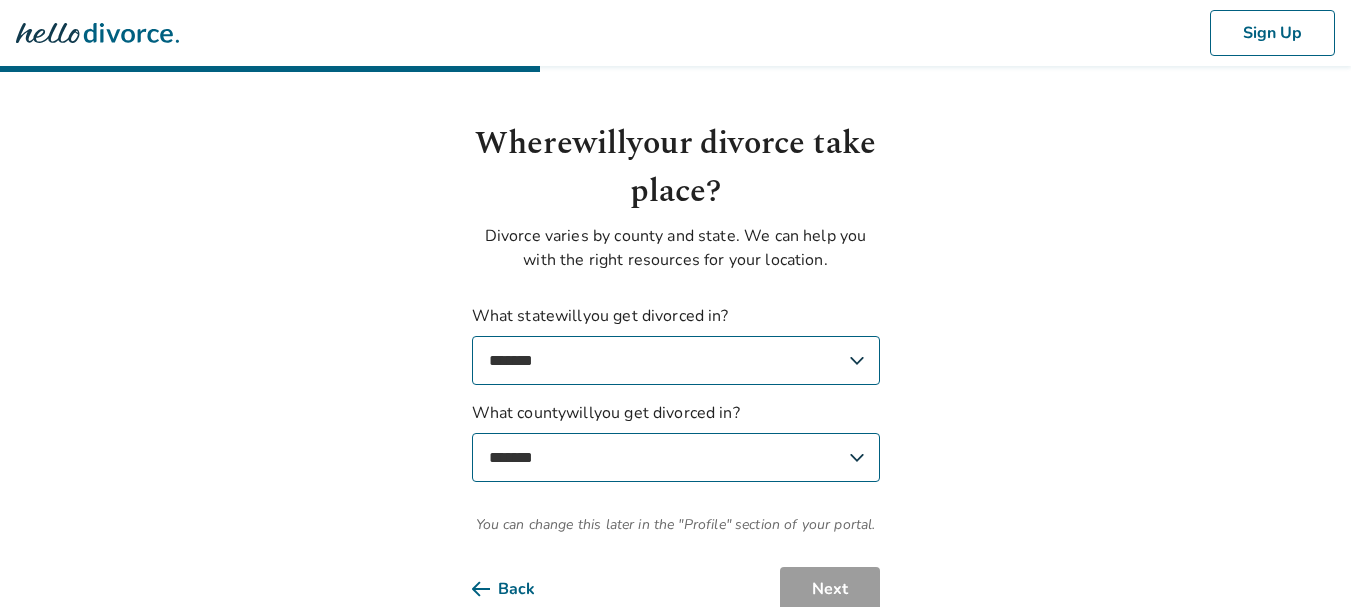 click on "**********" at bounding box center [676, 457] 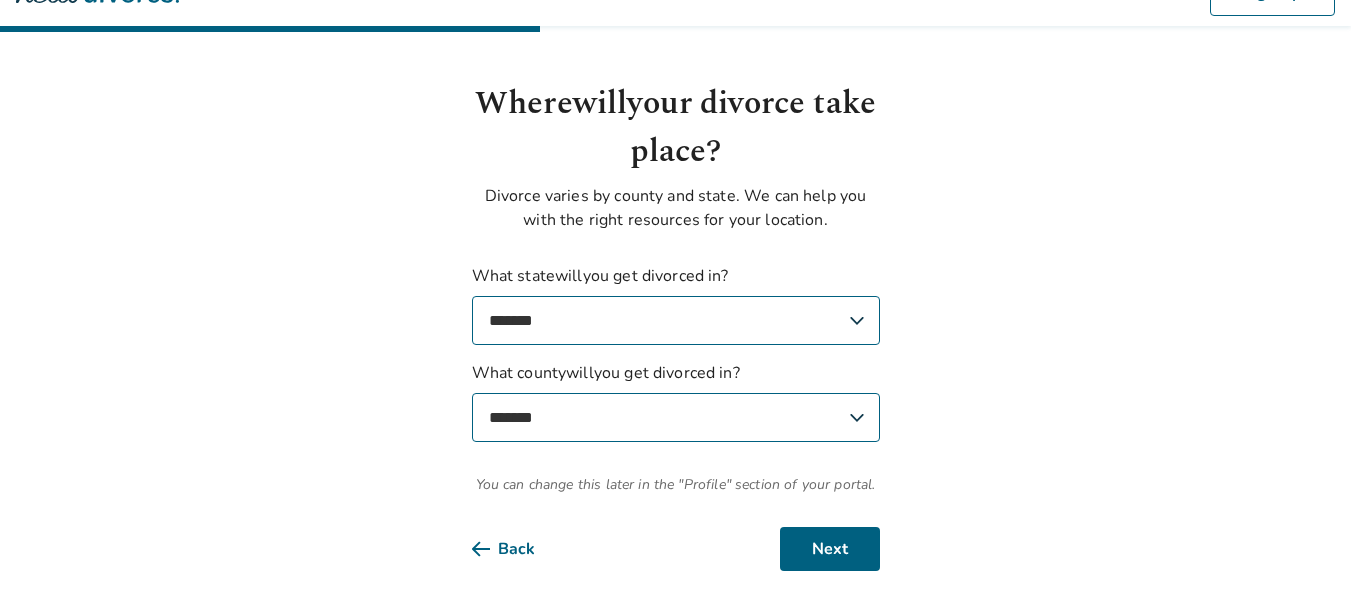 scroll, scrollTop: 52, scrollLeft: 0, axis: vertical 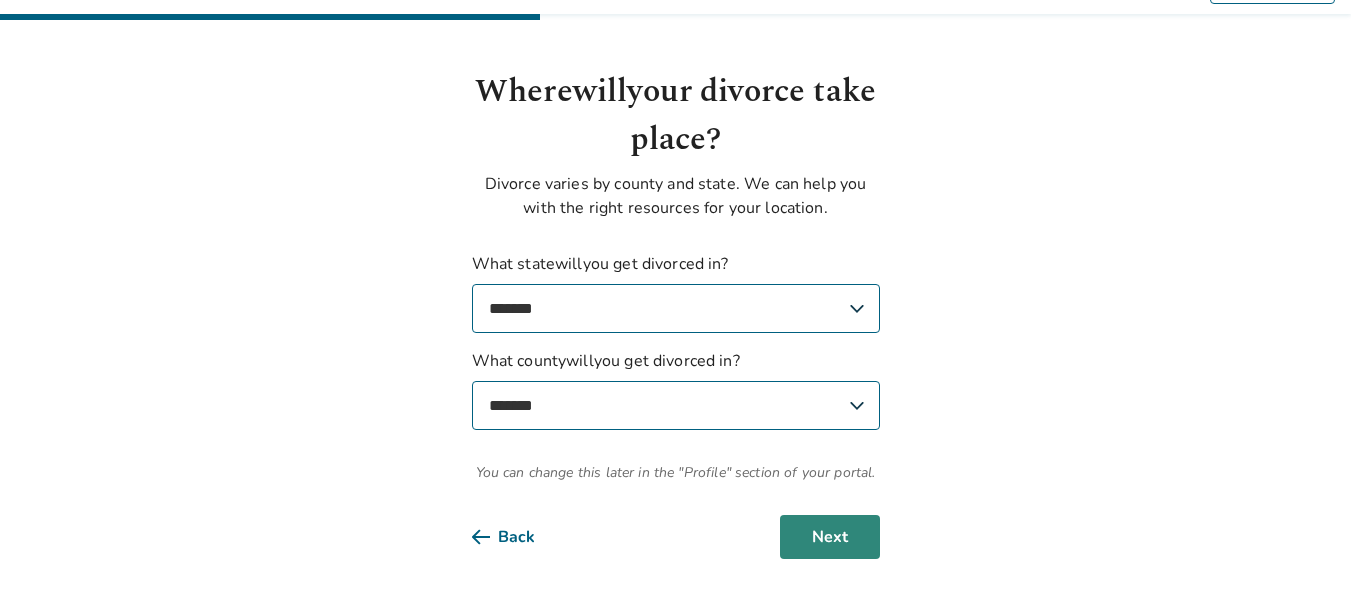click on "Next" at bounding box center [830, 537] 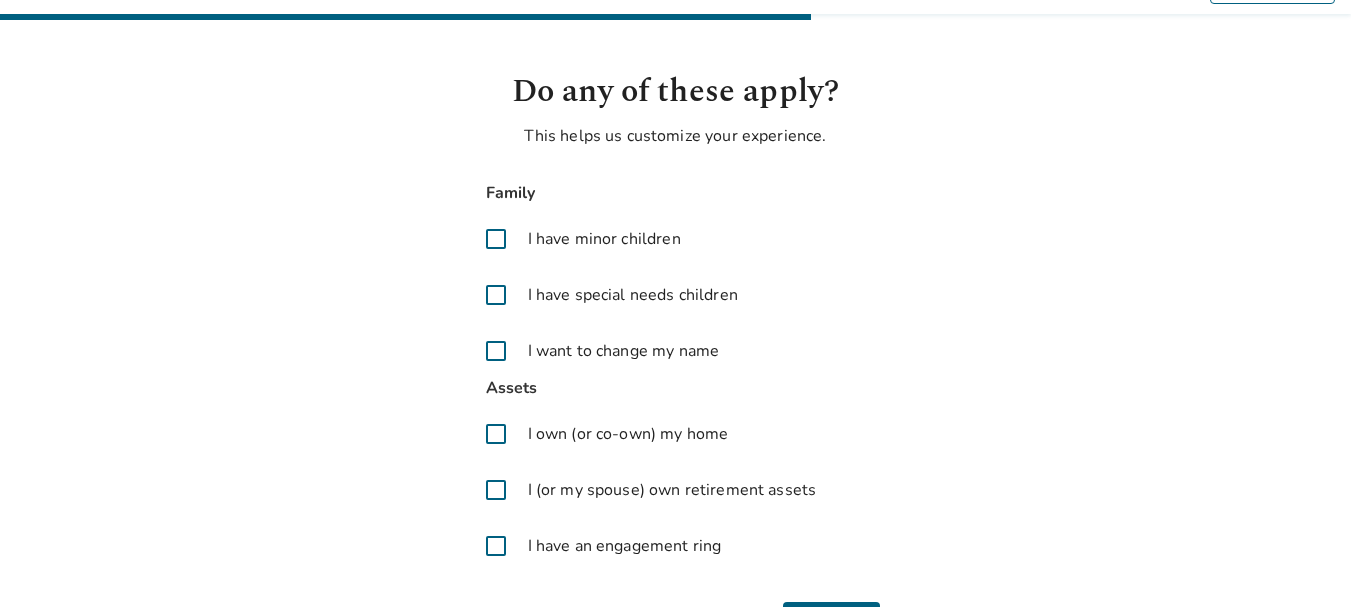 click at bounding box center [496, 351] 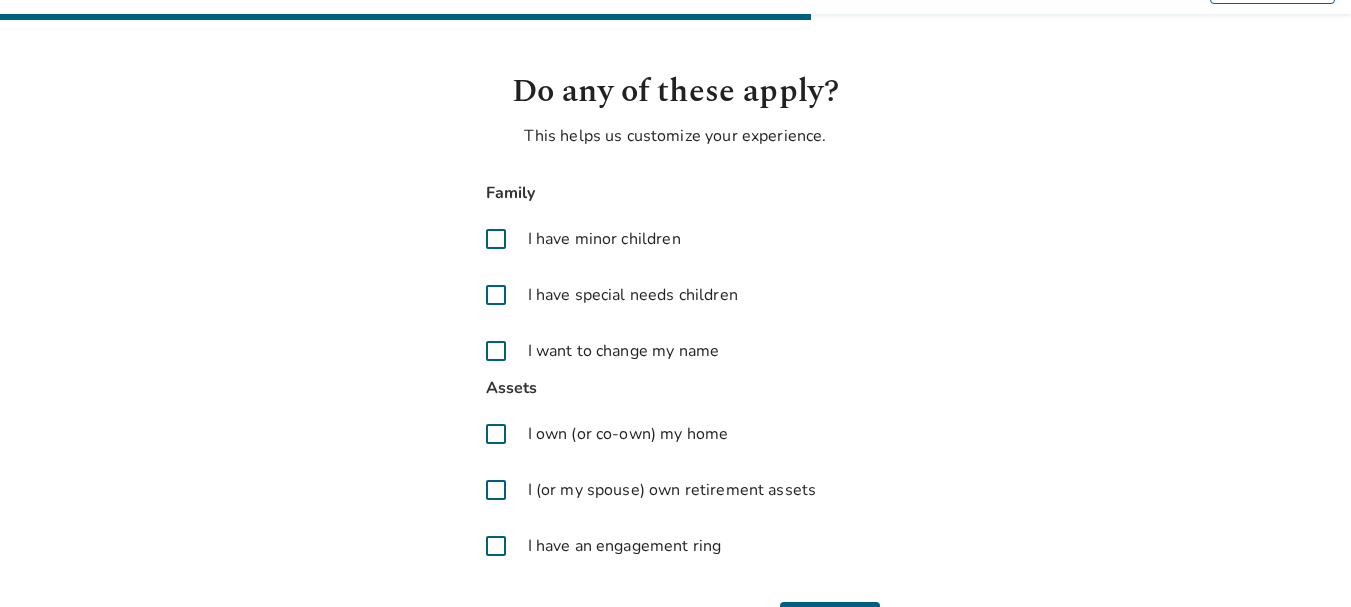 click at bounding box center [496, 434] 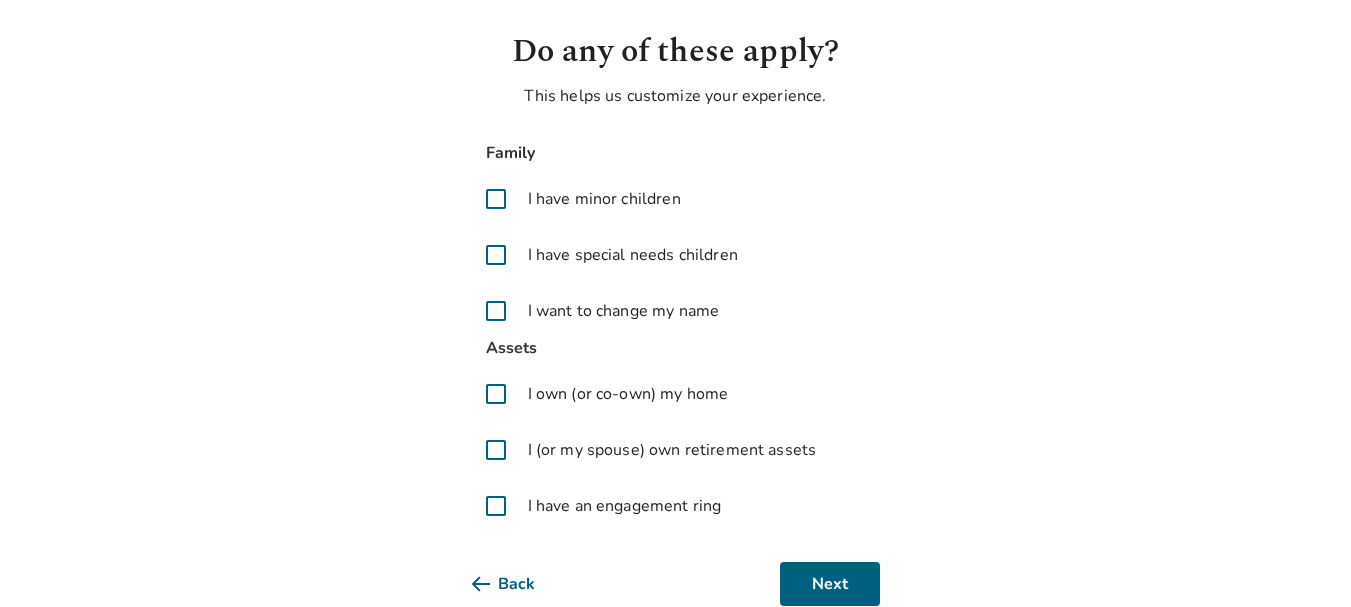 scroll, scrollTop: 139, scrollLeft: 0, axis: vertical 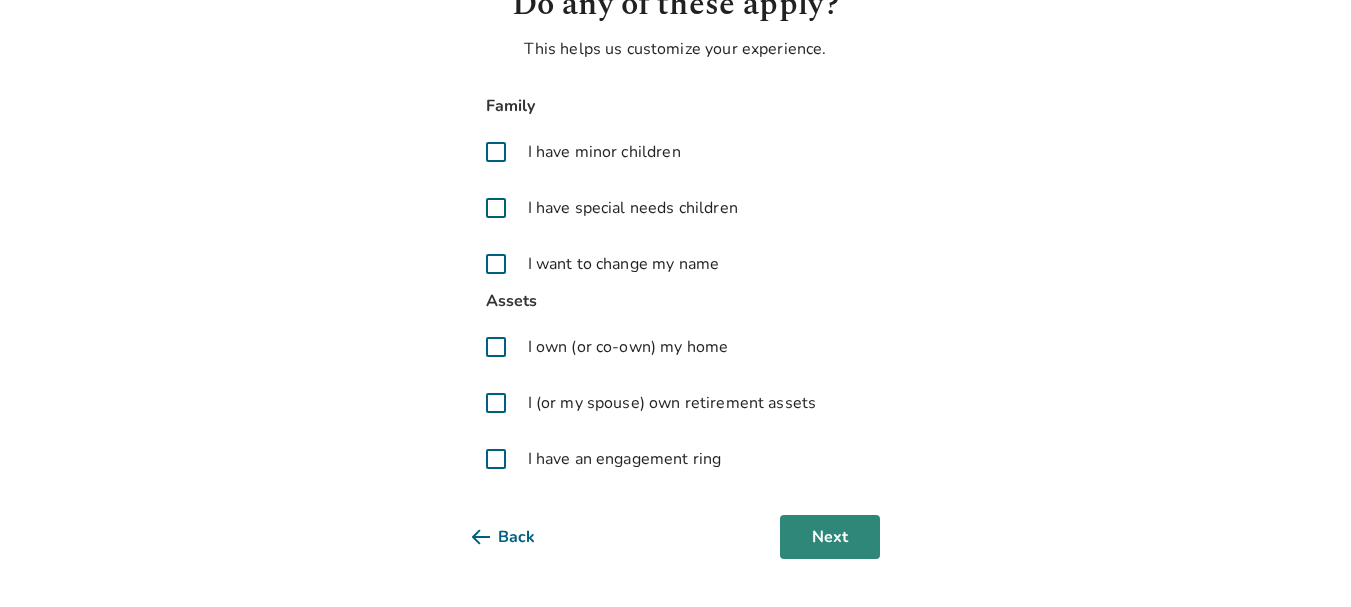 click on "Next" at bounding box center (830, 537) 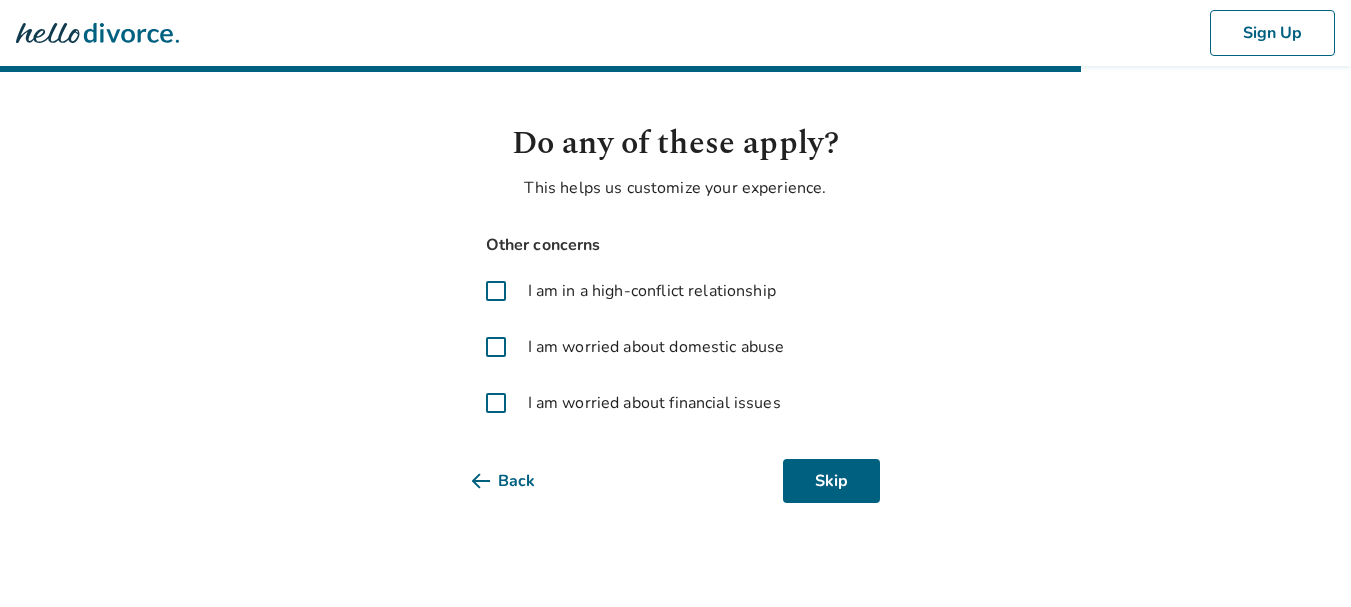 scroll, scrollTop: 0, scrollLeft: 0, axis: both 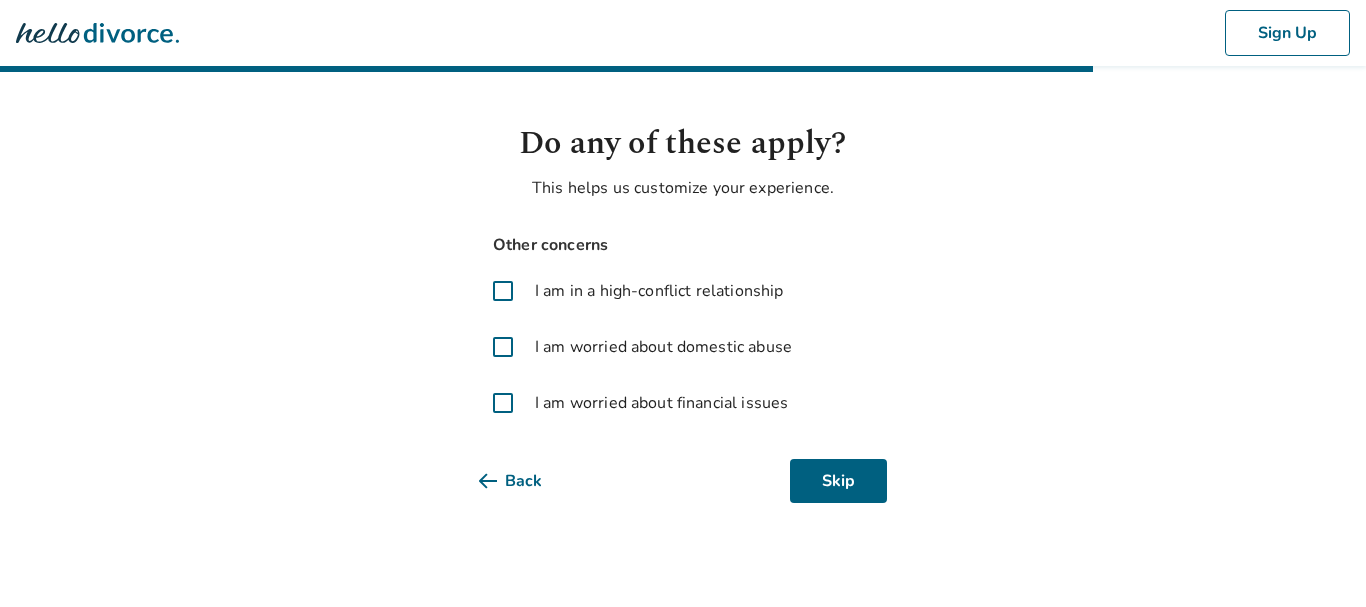 click at bounding box center [503, 403] 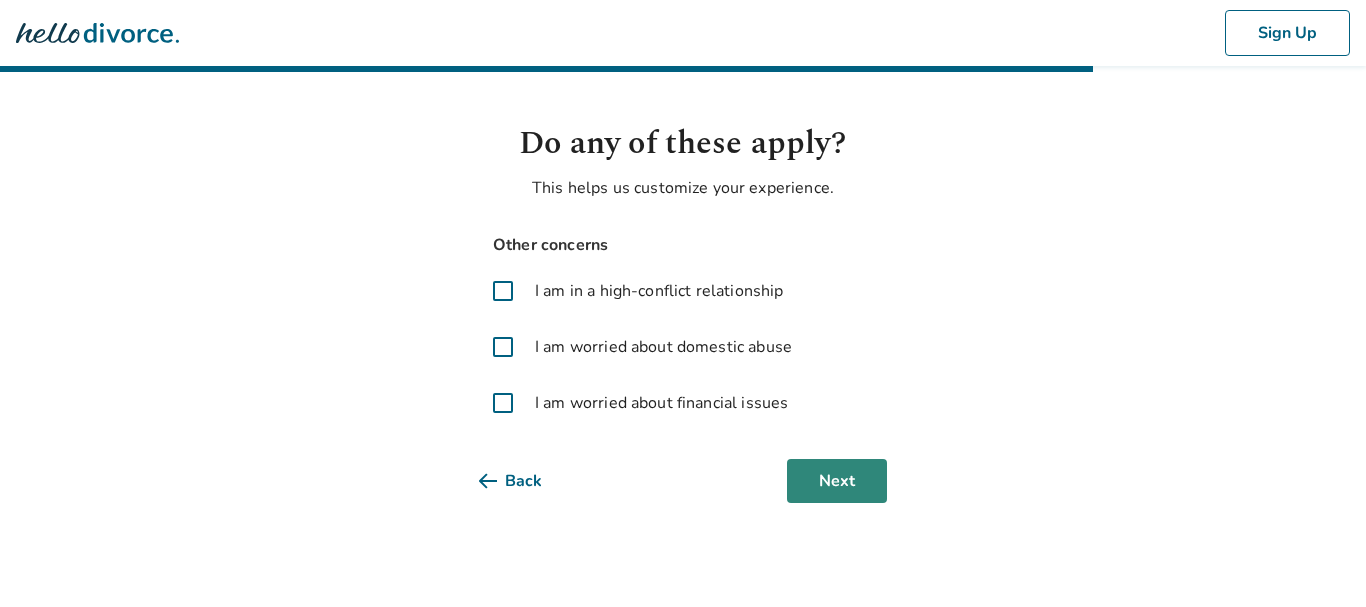 click on "Next" at bounding box center [837, 481] 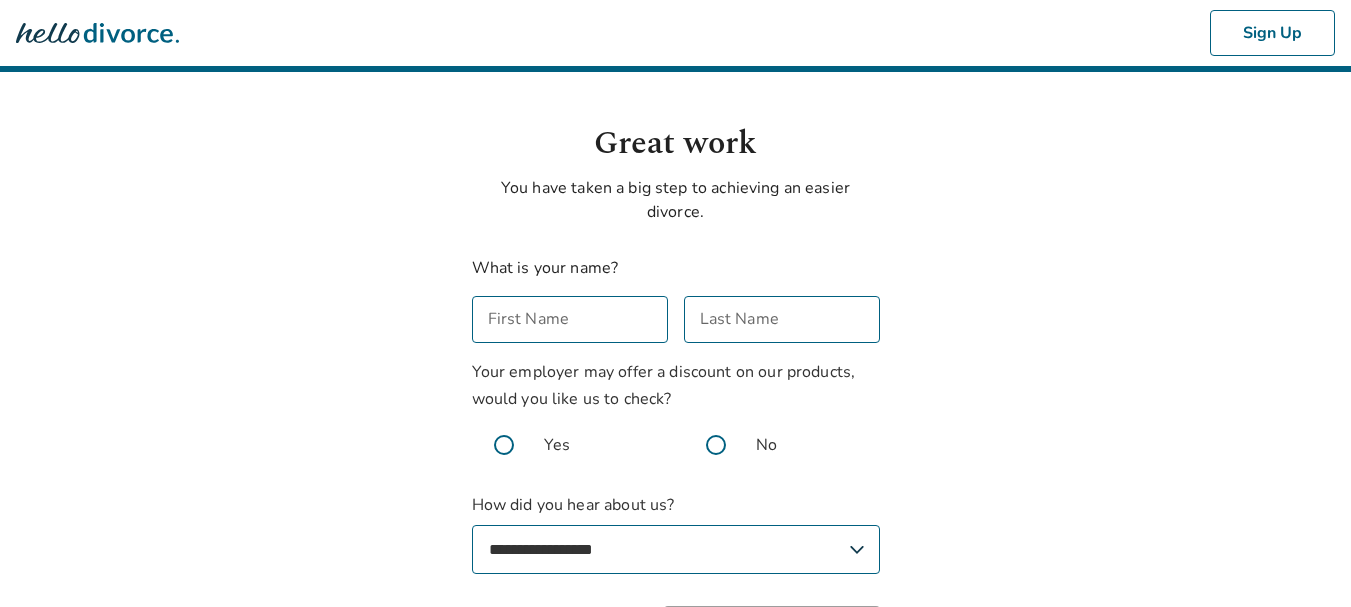 click on "First Name" at bounding box center [570, 319] 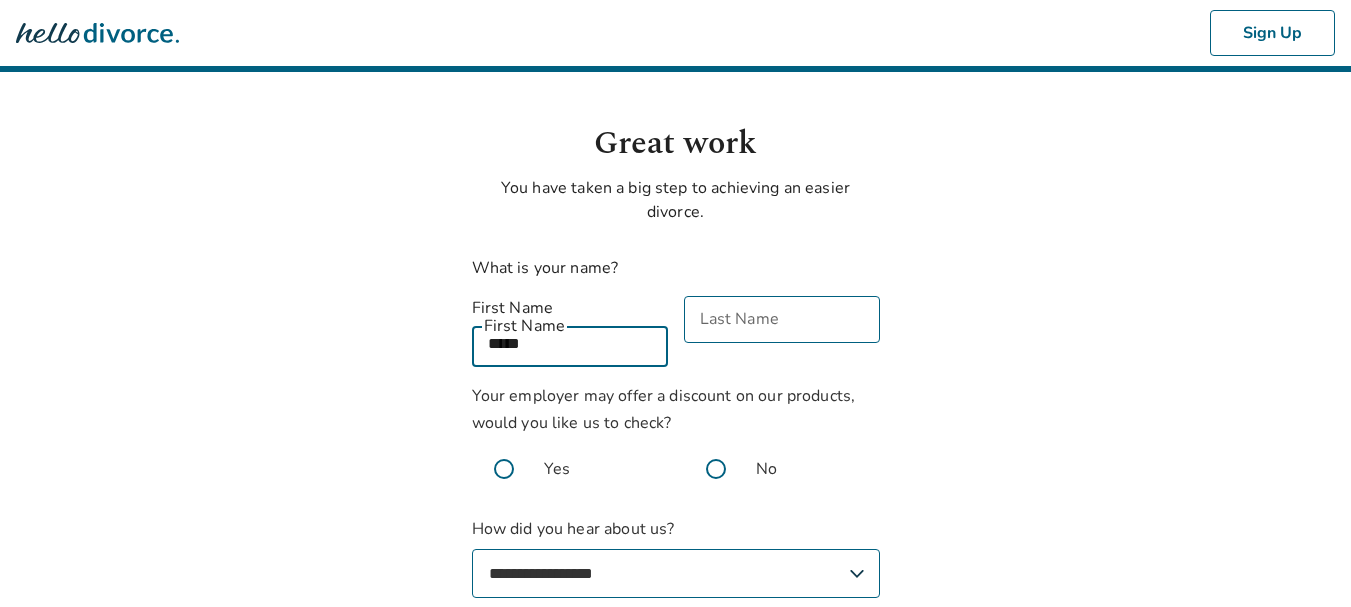 type on "*****" 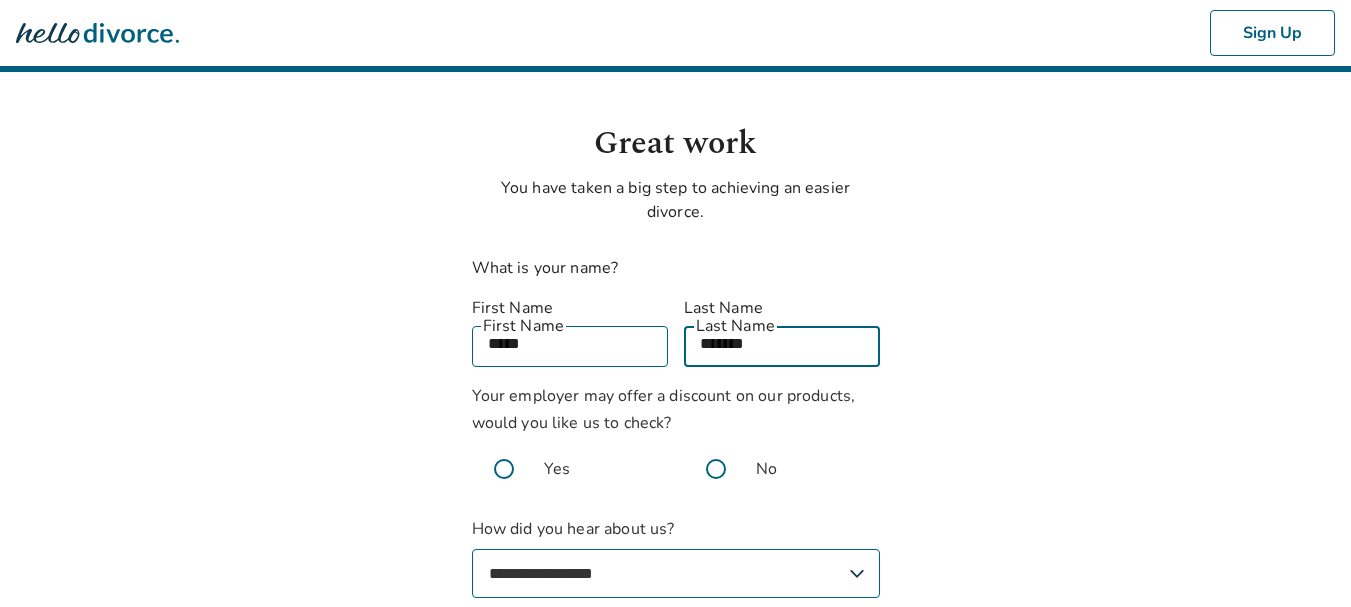 type on "*******" 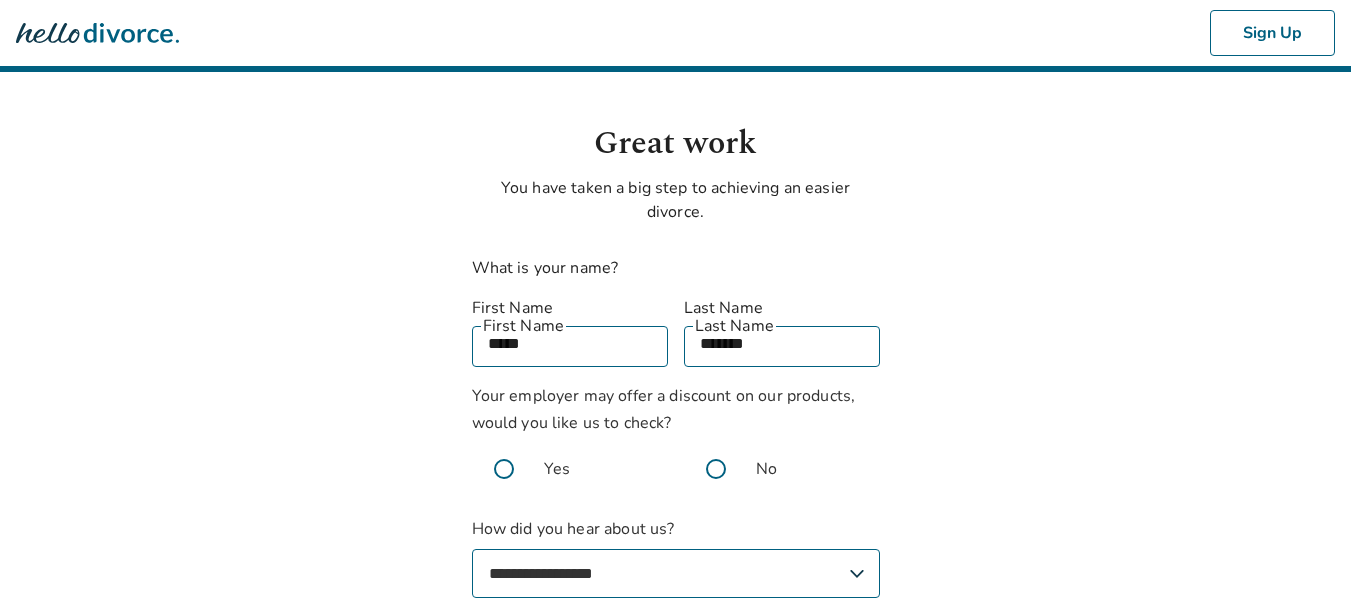 click on "**********" at bounding box center [675, 377] 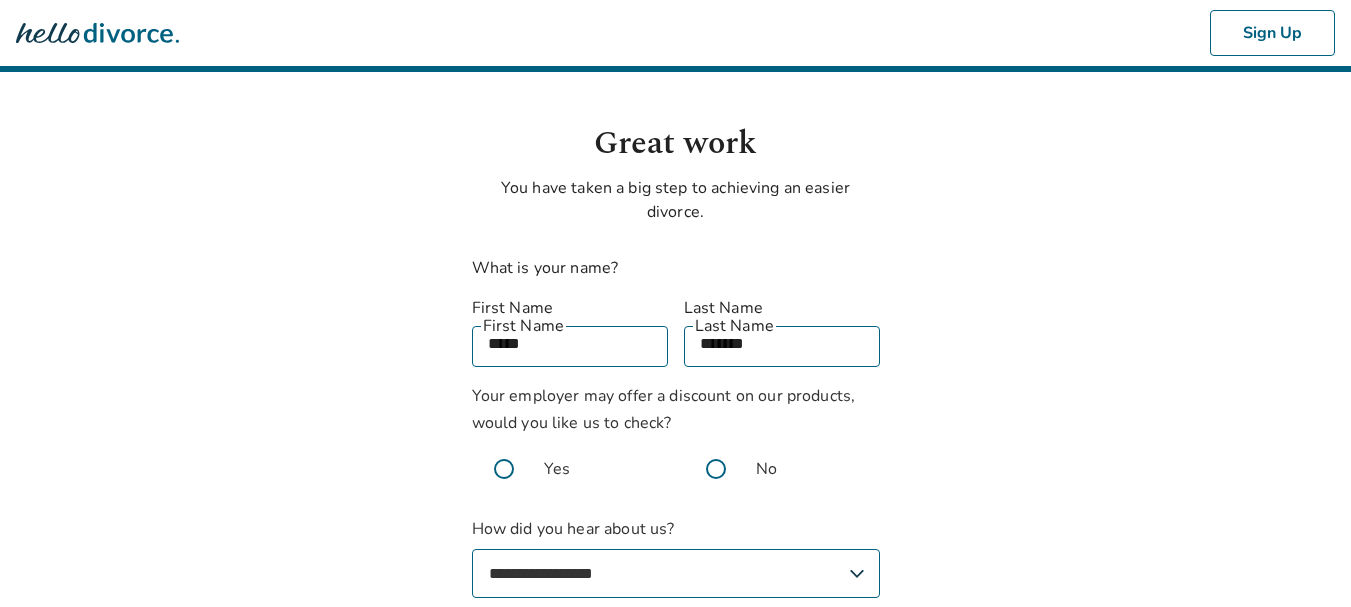 click at bounding box center (716, 469) 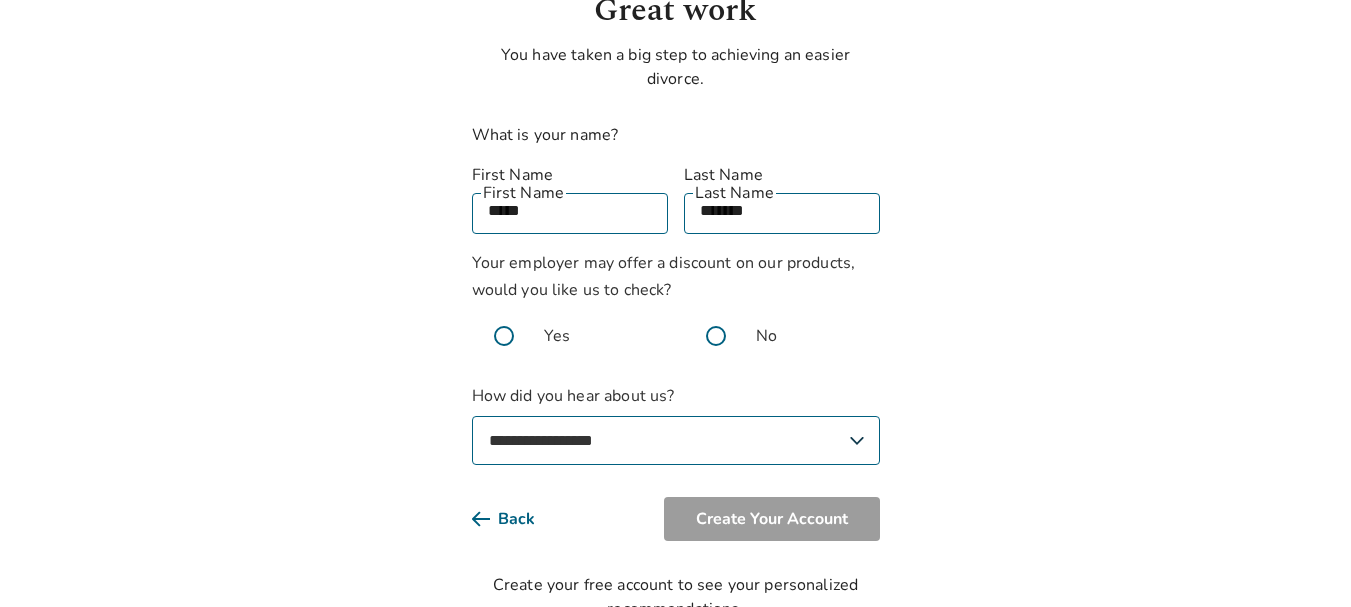 scroll, scrollTop: 171, scrollLeft: 0, axis: vertical 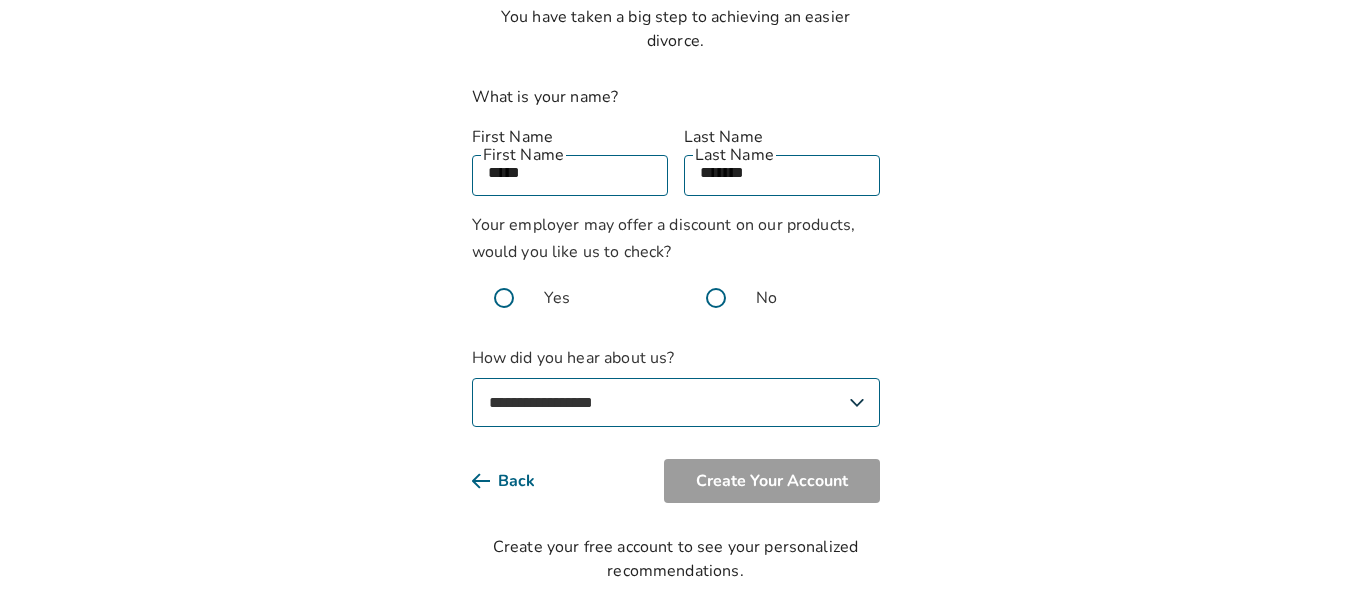 click on "**********" at bounding box center [676, 402] 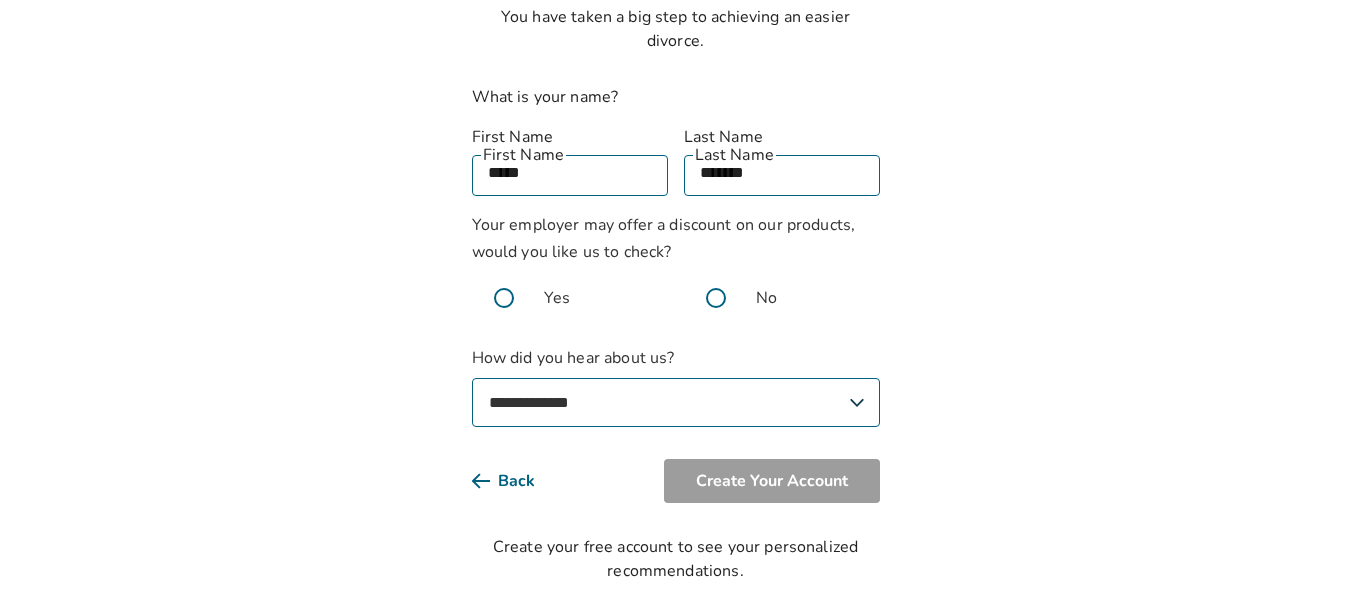 click on "**********" at bounding box center (676, 402) 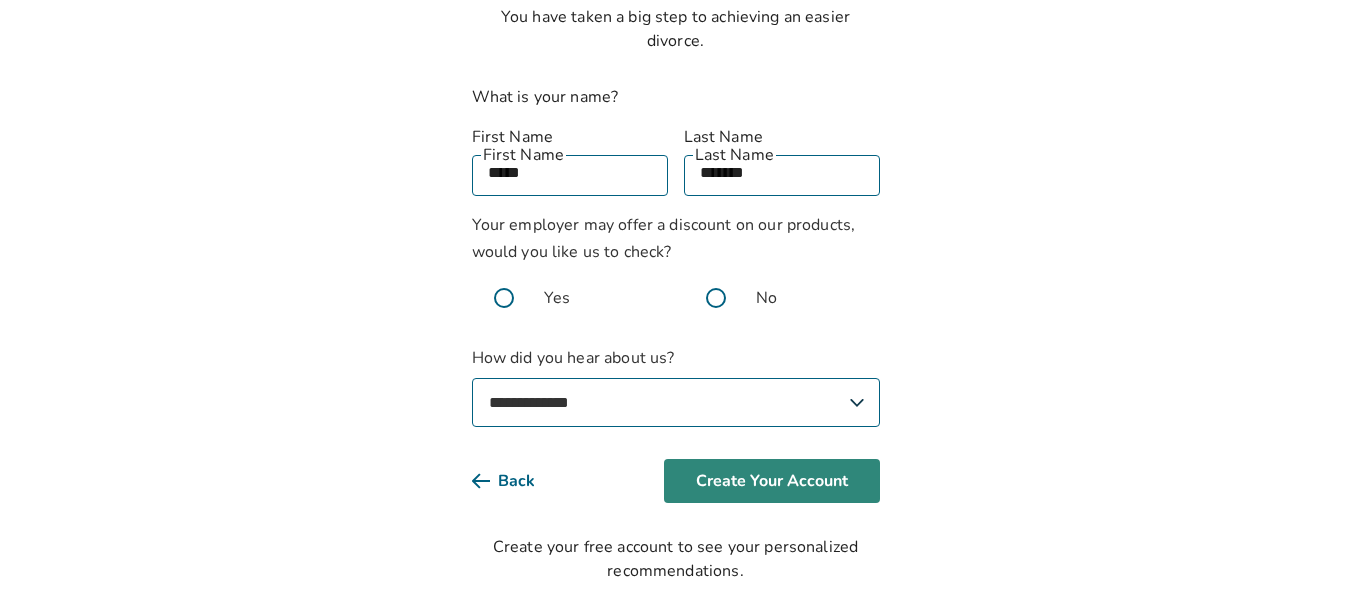click on "Create Your Account" at bounding box center (772, 481) 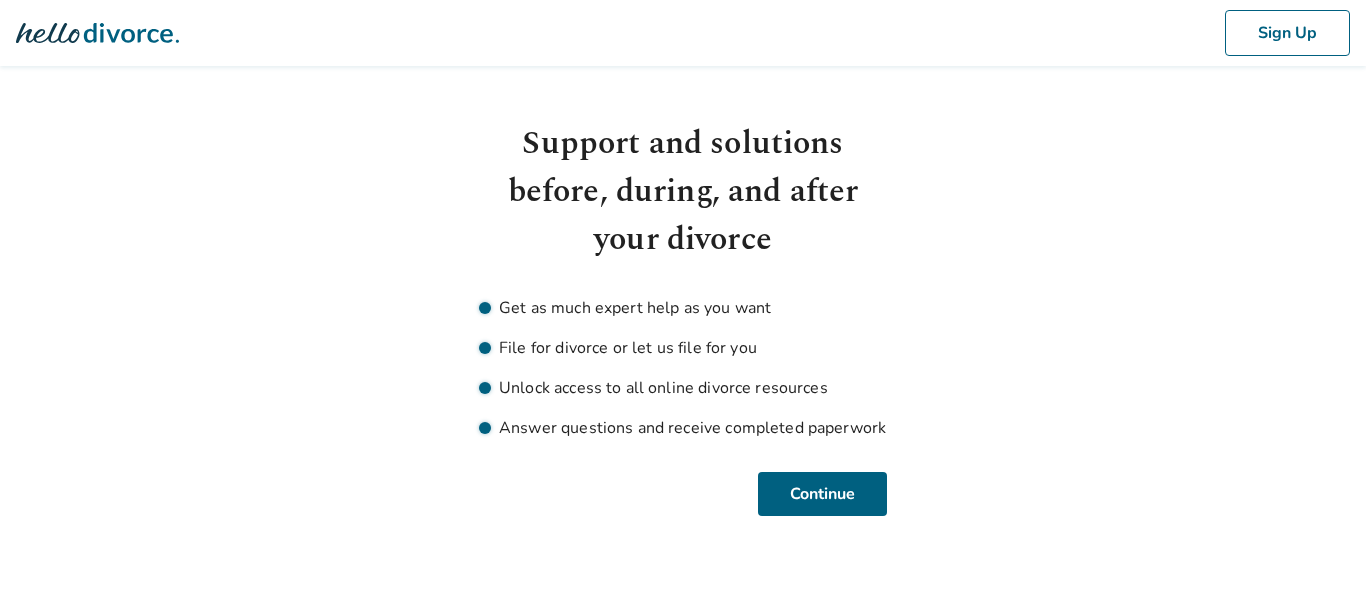 scroll, scrollTop: 0, scrollLeft: 0, axis: both 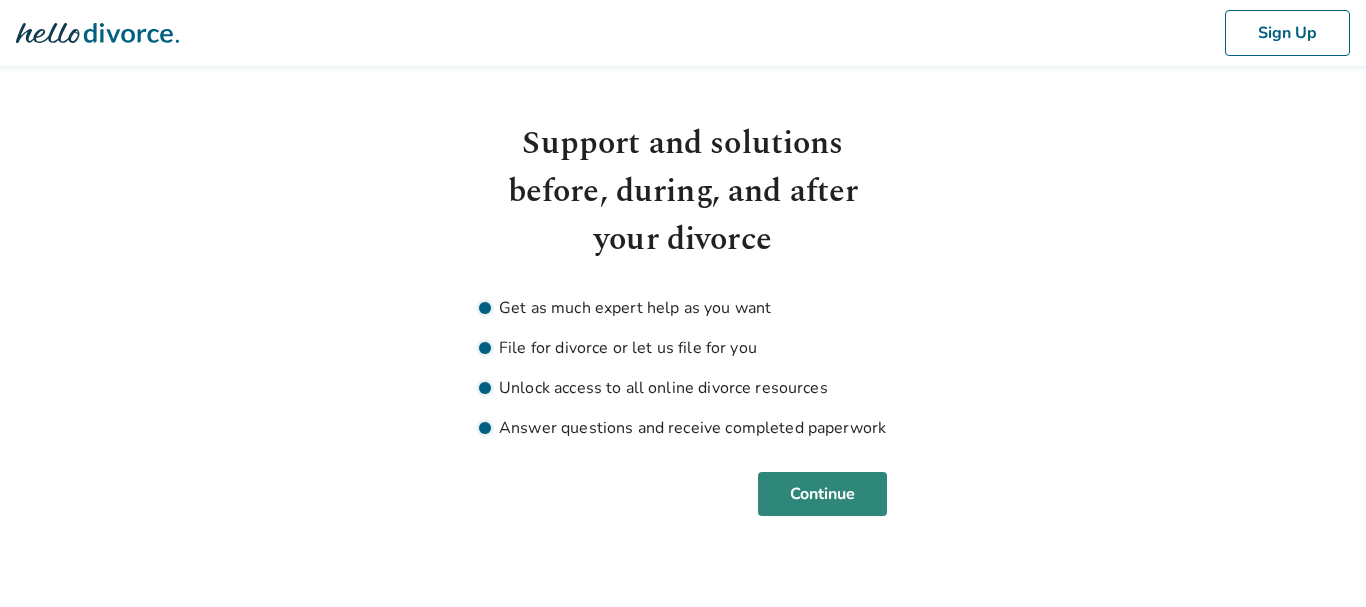 click on "Continue" at bounding box center (822, 494) 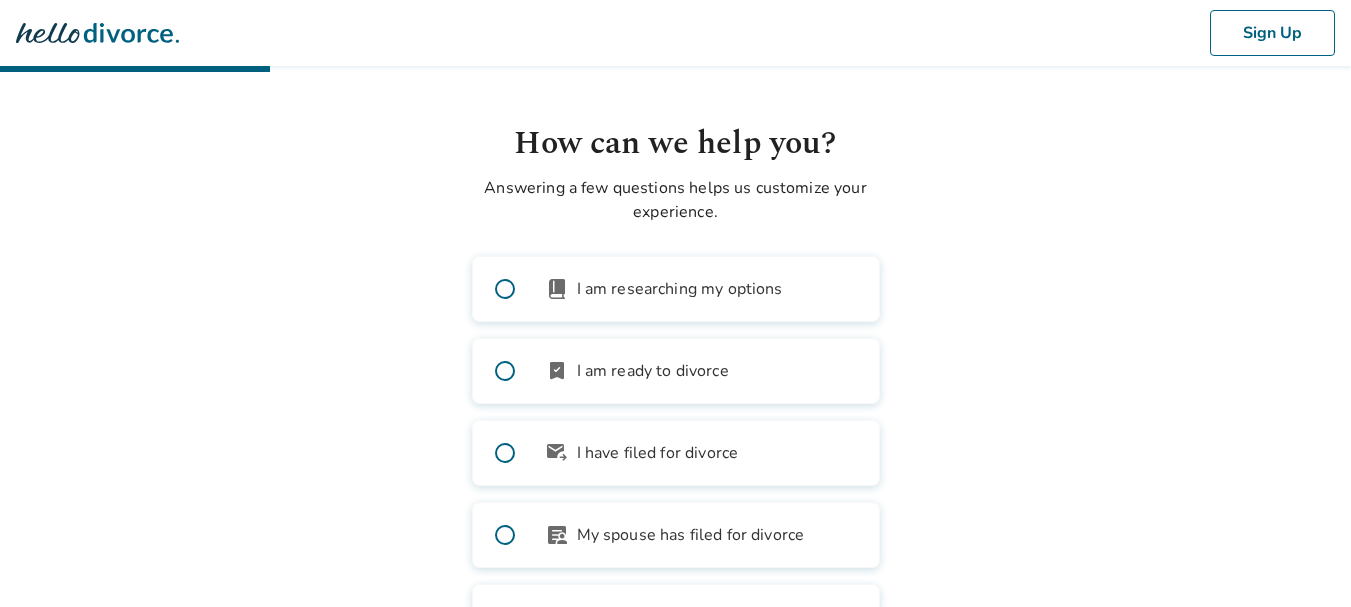 click at bounding box center (505, 535) 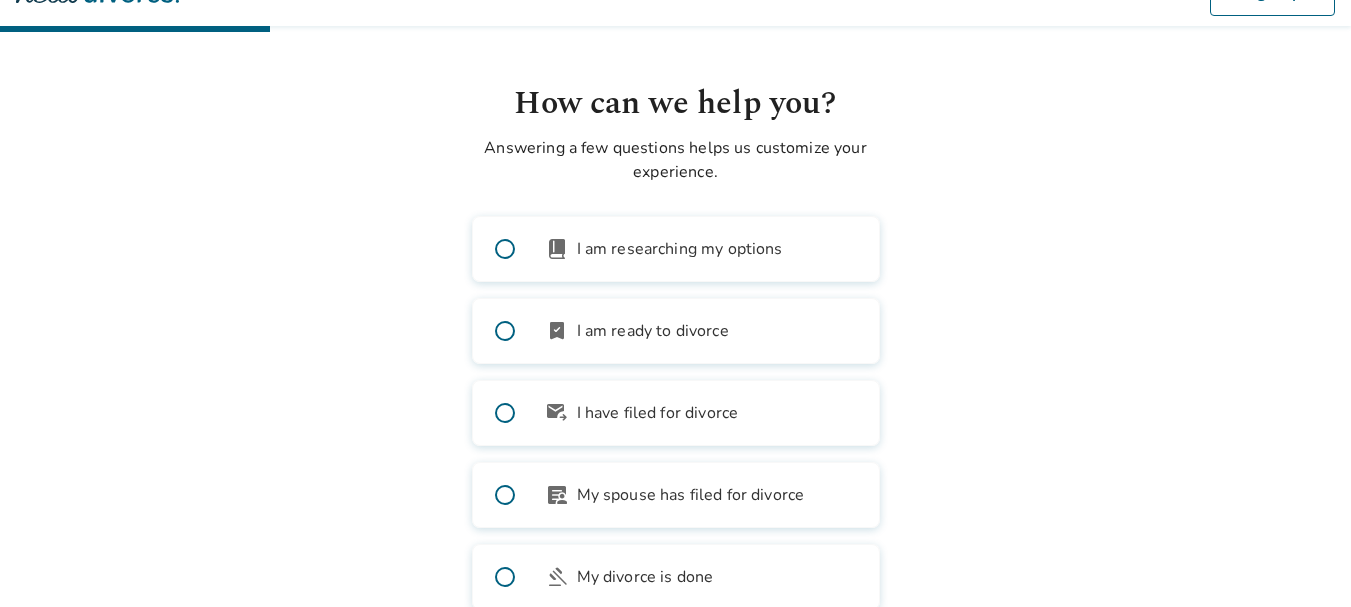 scroll, scrollTop: 167, scrollLeft: 0, axis: vertical 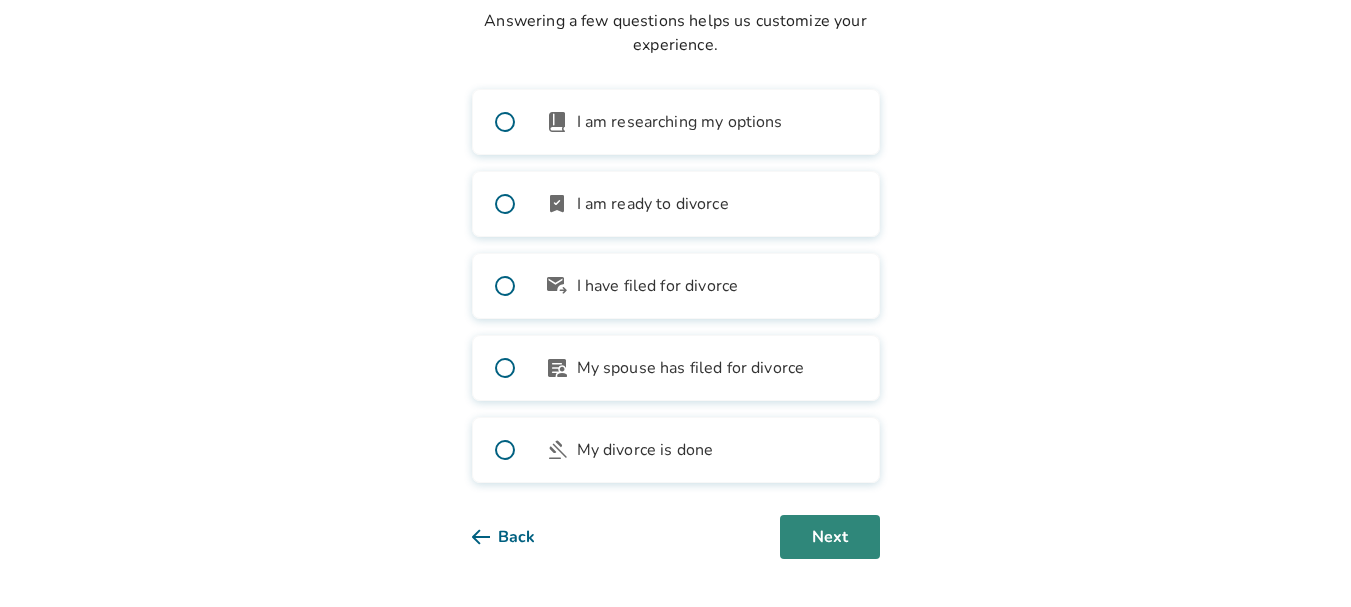 click on "Next" at bounding box center [830, 537] 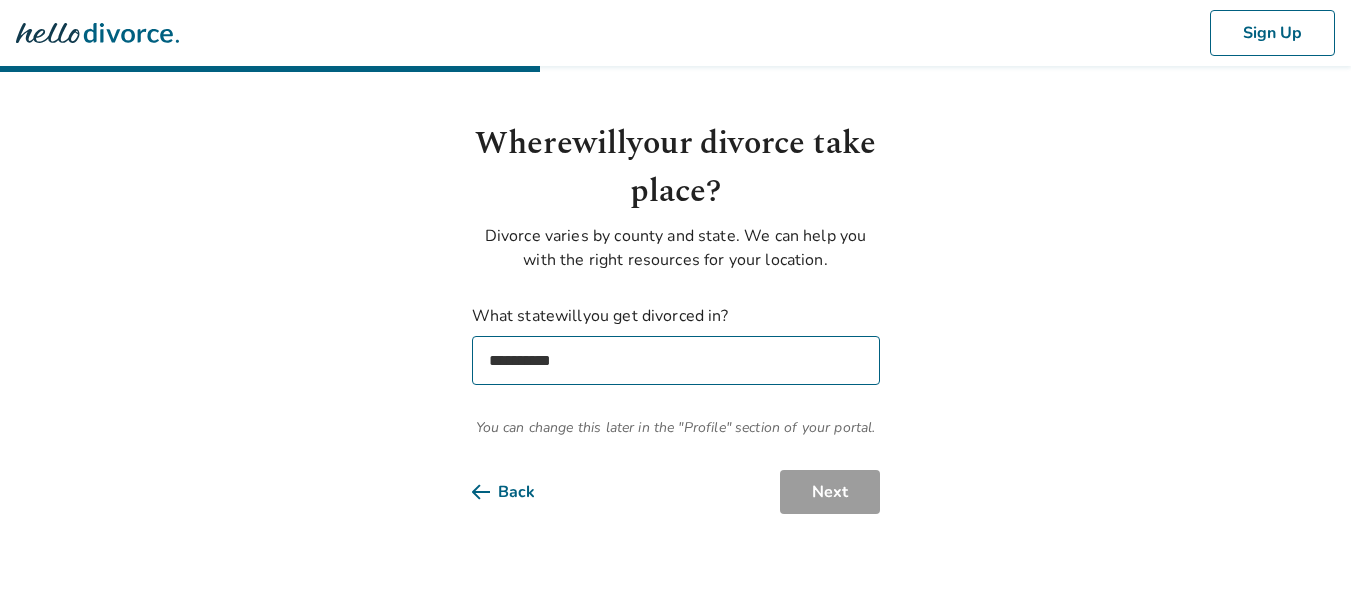 scroll, scrollTop: 0, scrollLeft: 0, axis: both 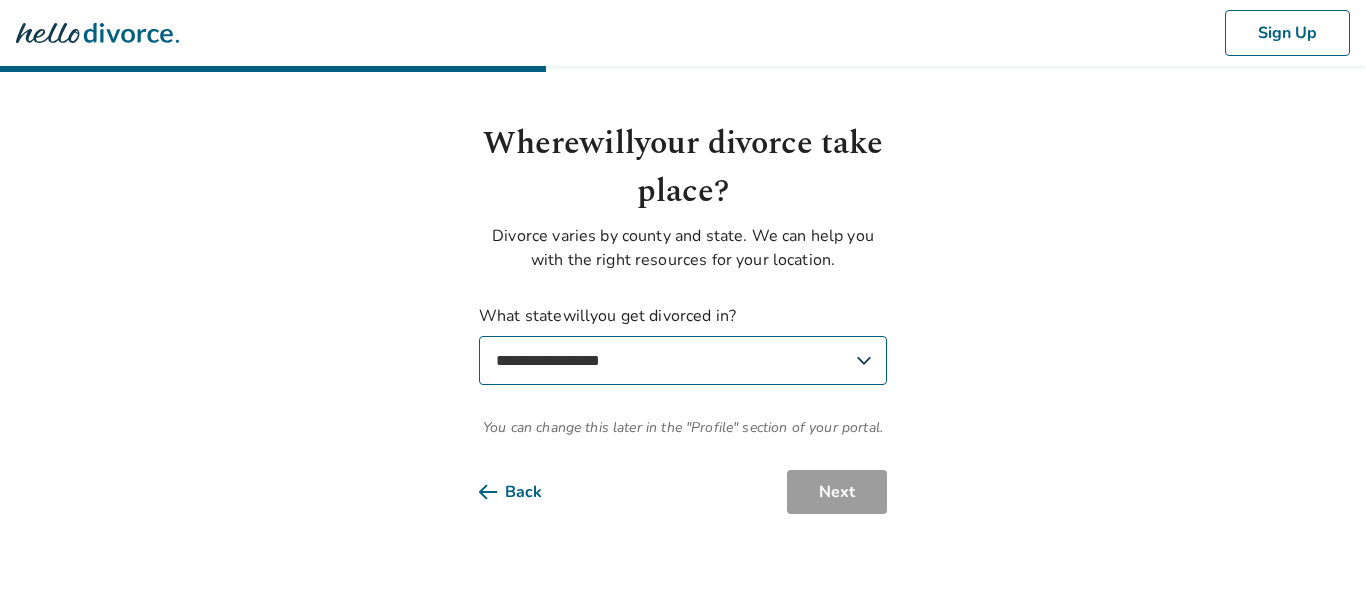 click on "**********" at bounding box center (683, 360) 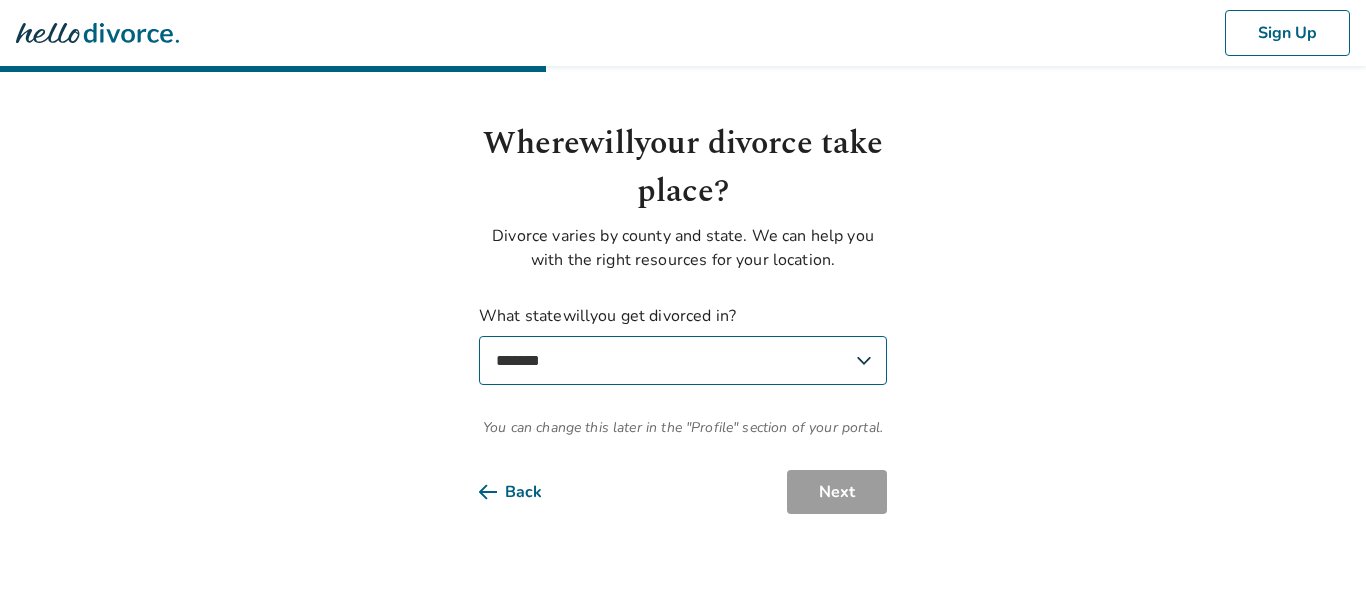 click on "**********" at bounding box center [683, 360] 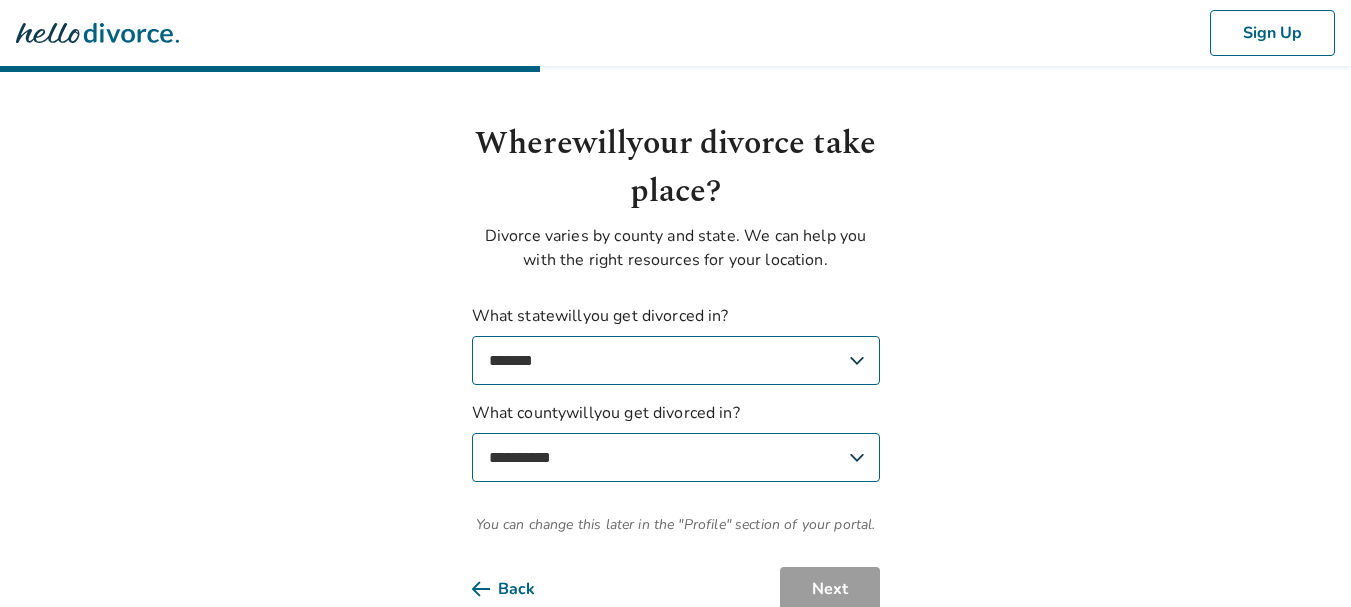 click on "**********" at bounding box center (676, 457) 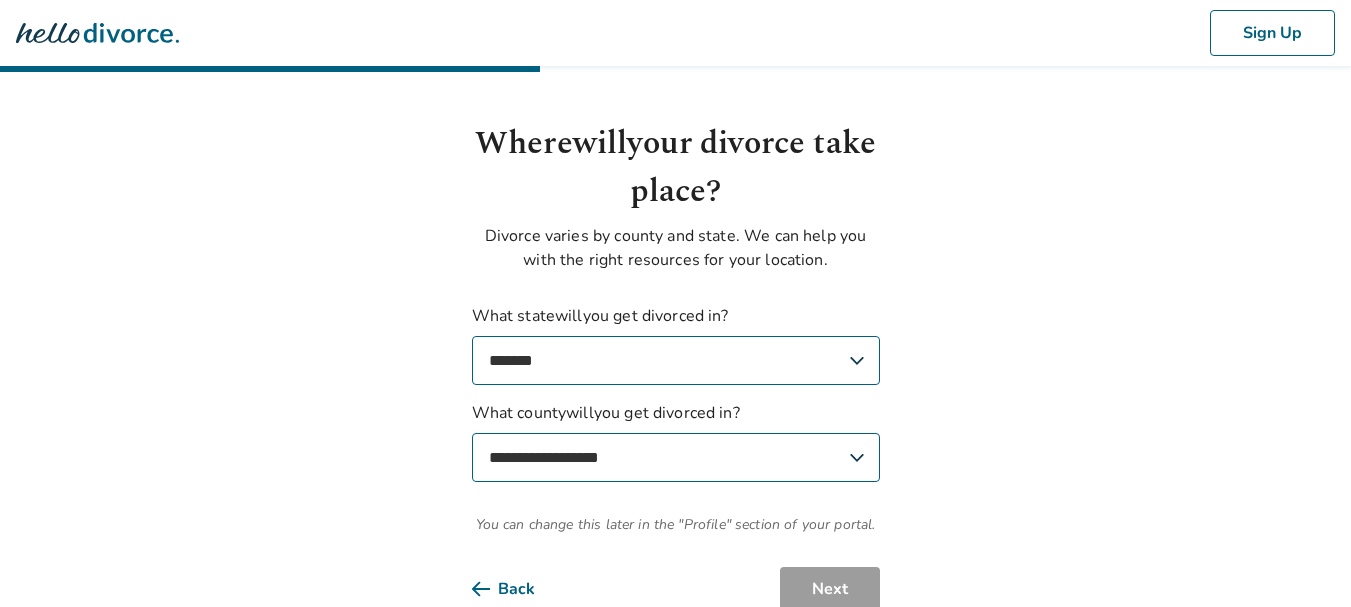 select on "*******" 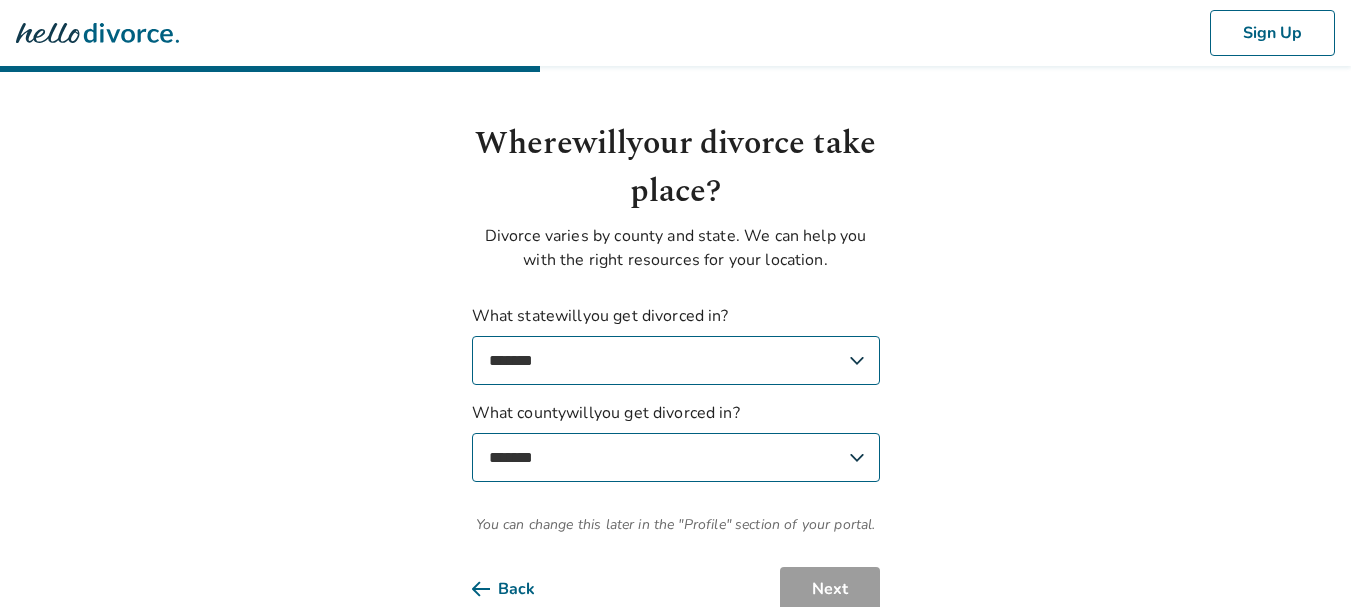 click on "**********" at bounding box center [676, 457] 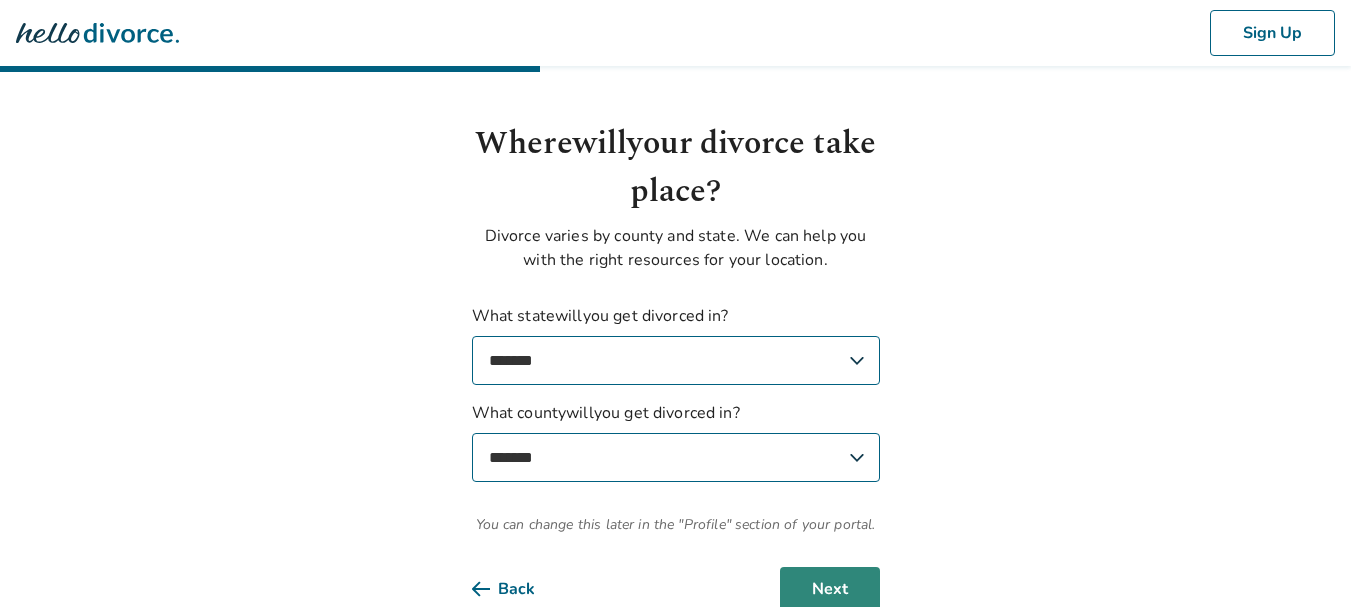 click on "Next" at bounding box center (830, 589) 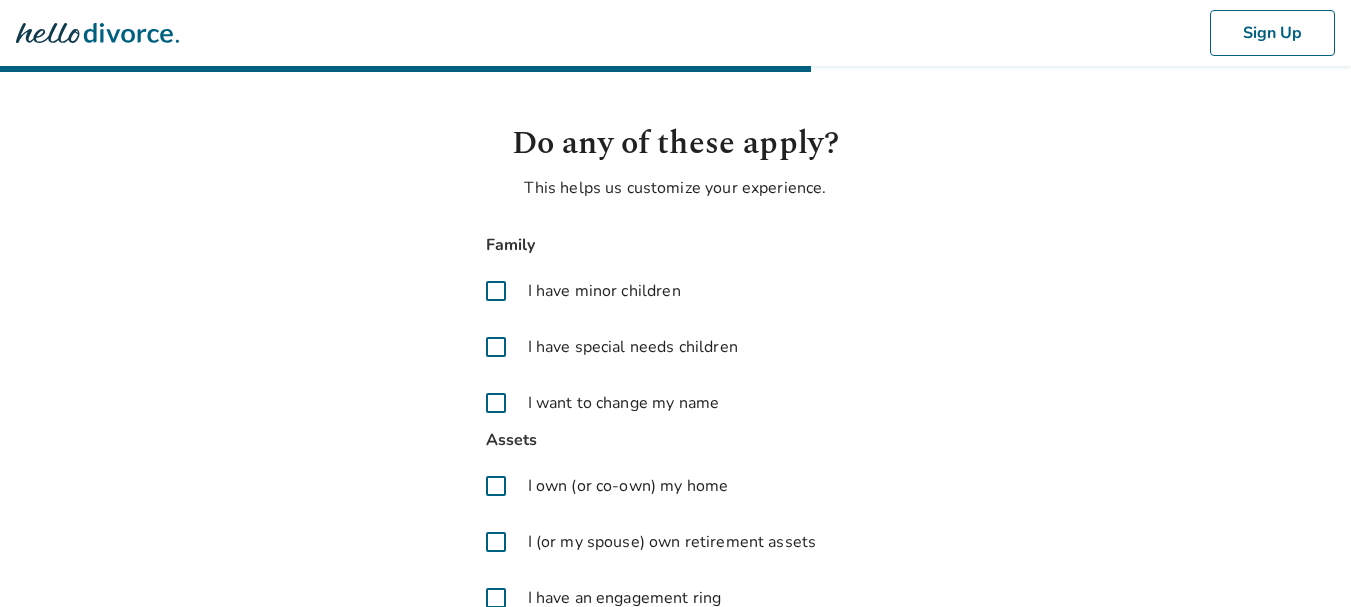 scroll, scrollTop: 42, scrollLeft: 0, axis: vertical 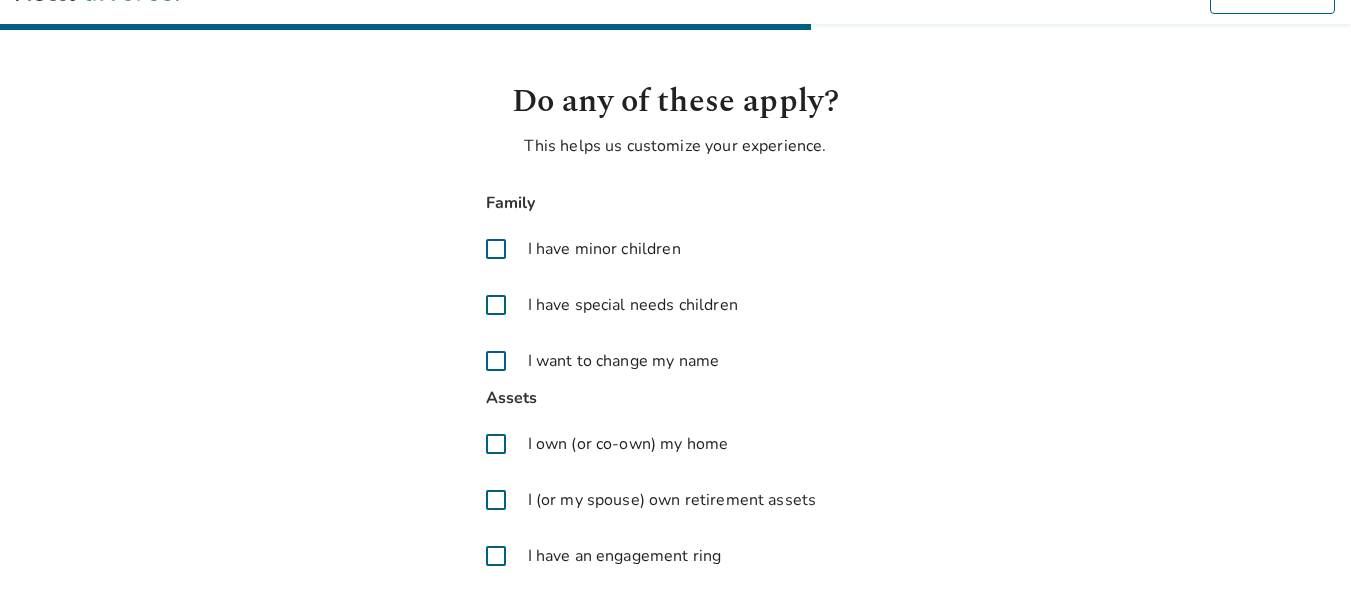 click at bounding box center [496, 361] 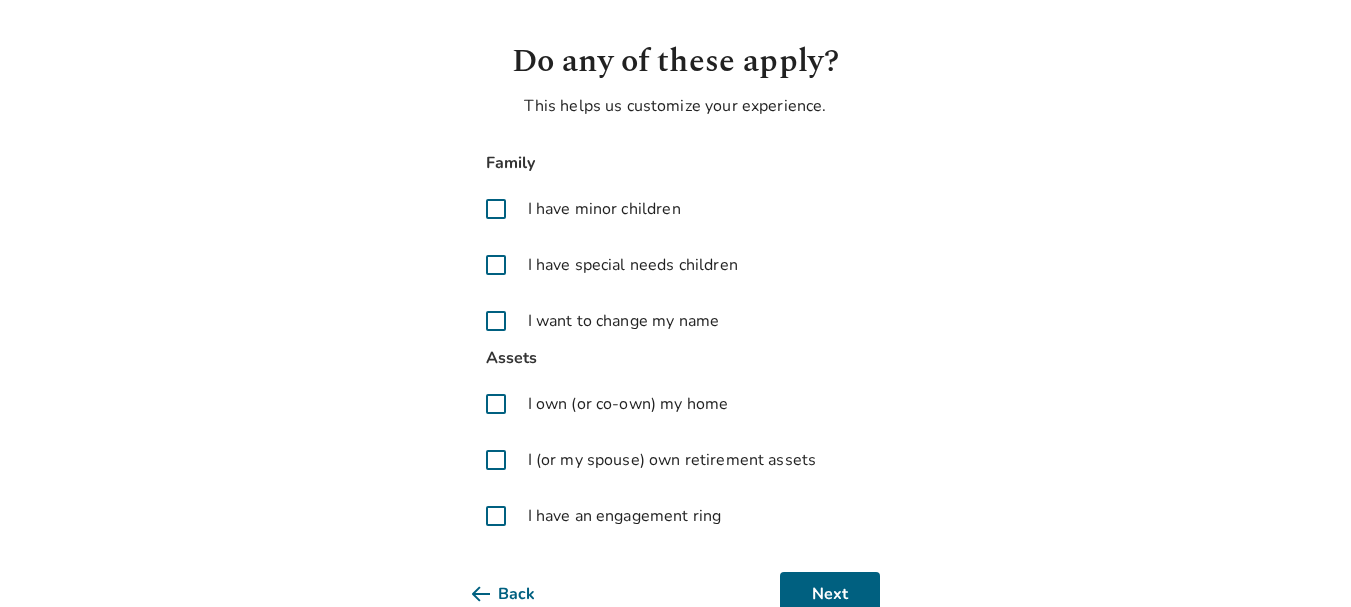scroll, scrollTop: 139, scrollLeft: 0, axis: vertical 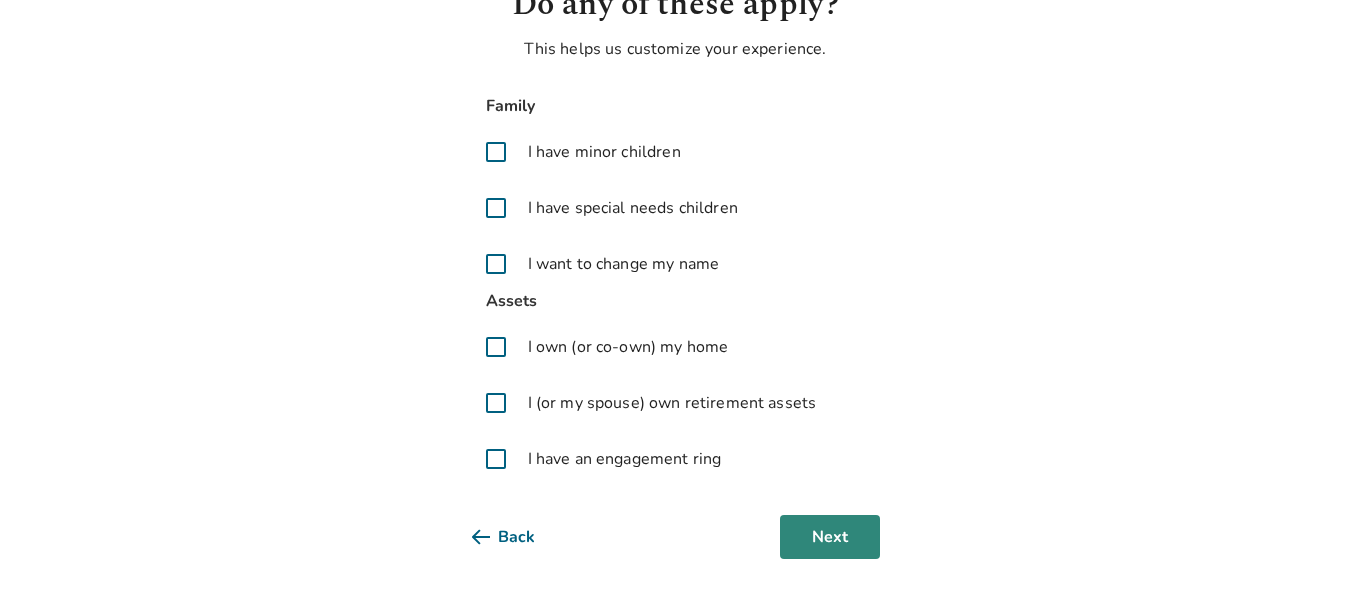 click on "Next" at bounding box center [830, 537] 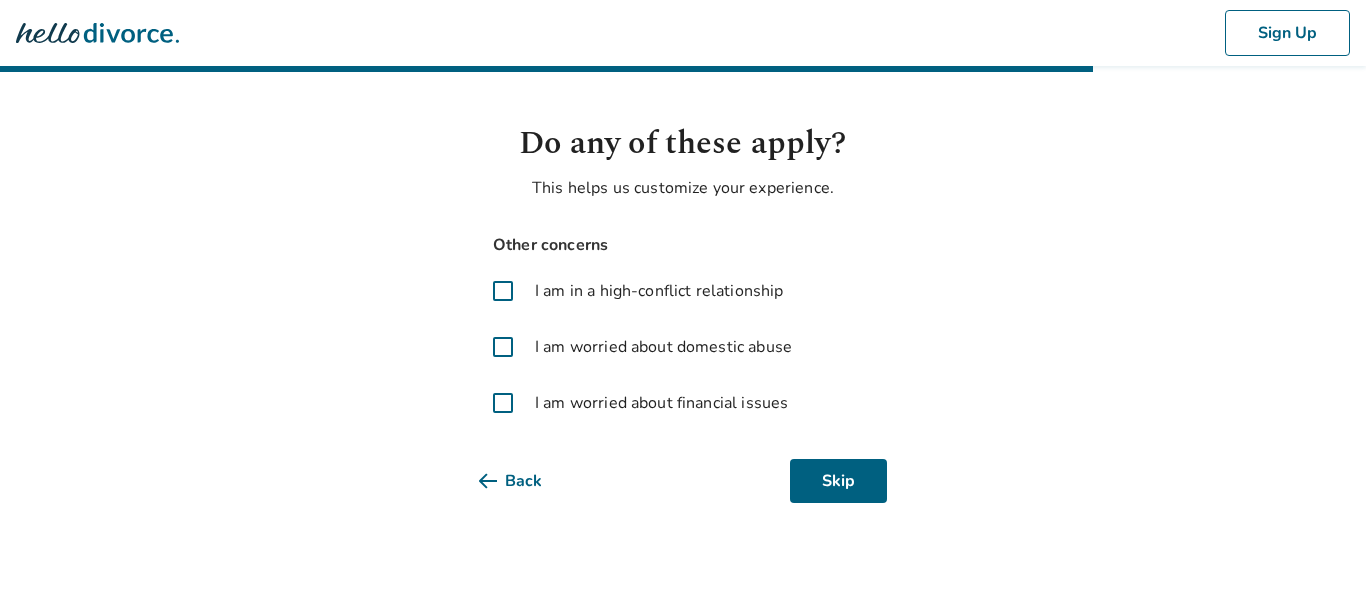 click at bounding box center (503, 403) 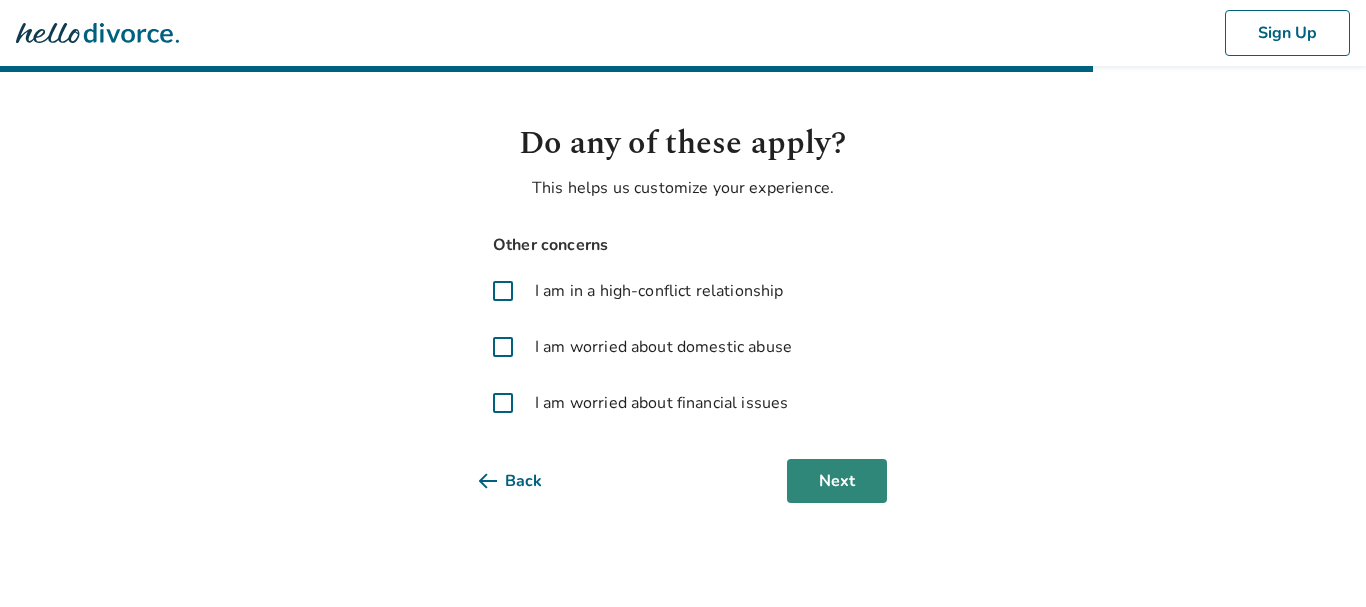 click on "Next" at bounding box center (837, 481) 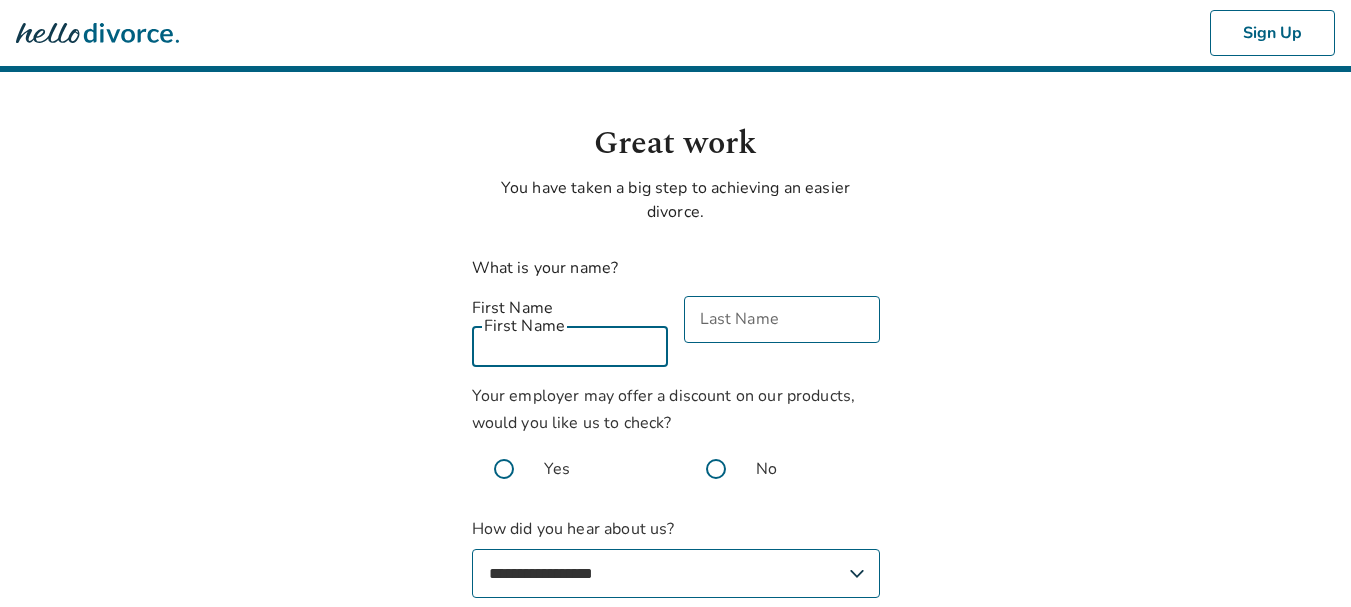 click on "First Name" at bounding box center (570, 343) 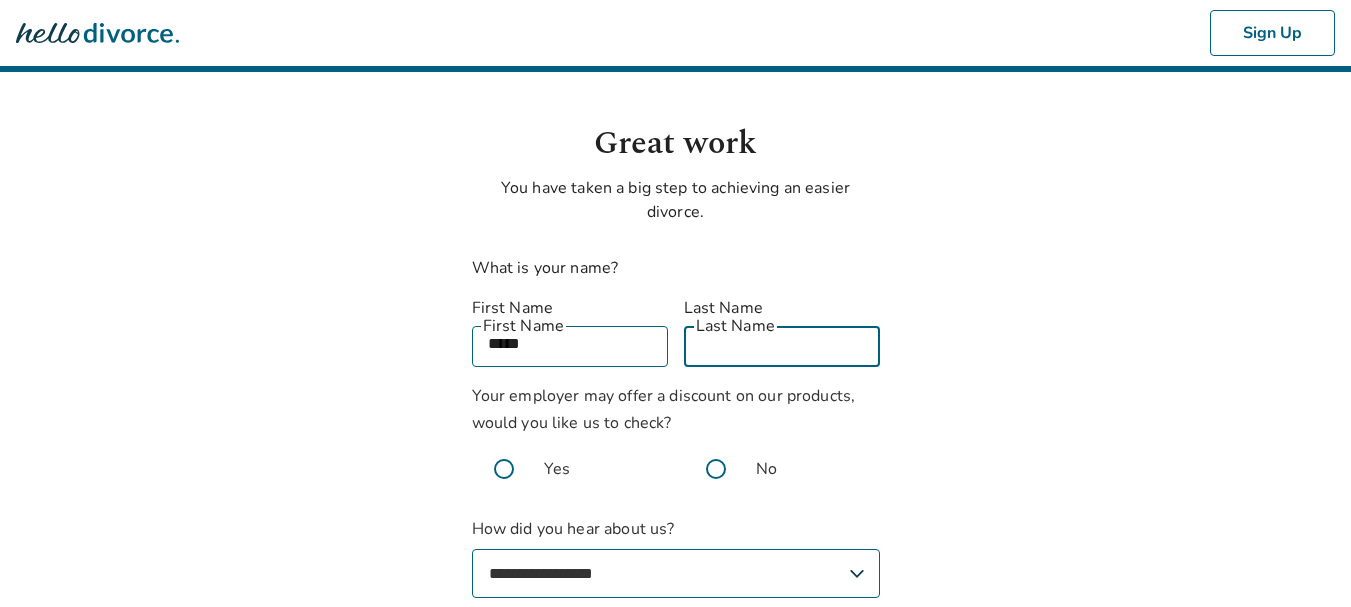 click on "Last Name" at bounding box center [782, 343] 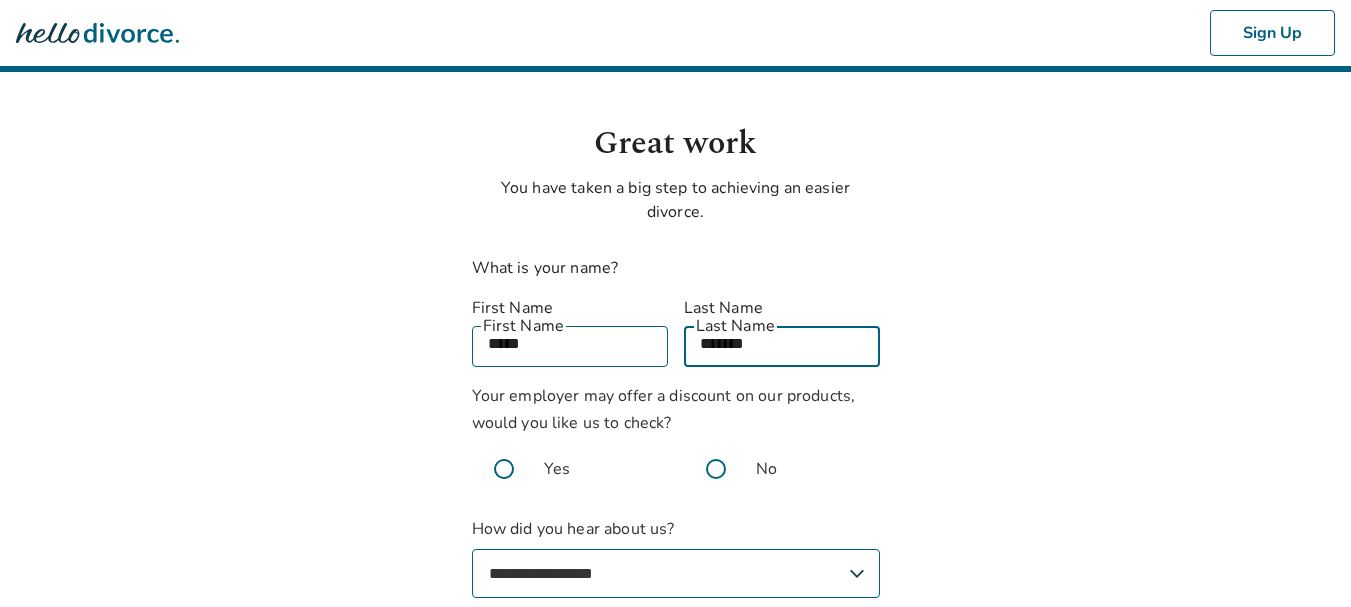 type on "*******" 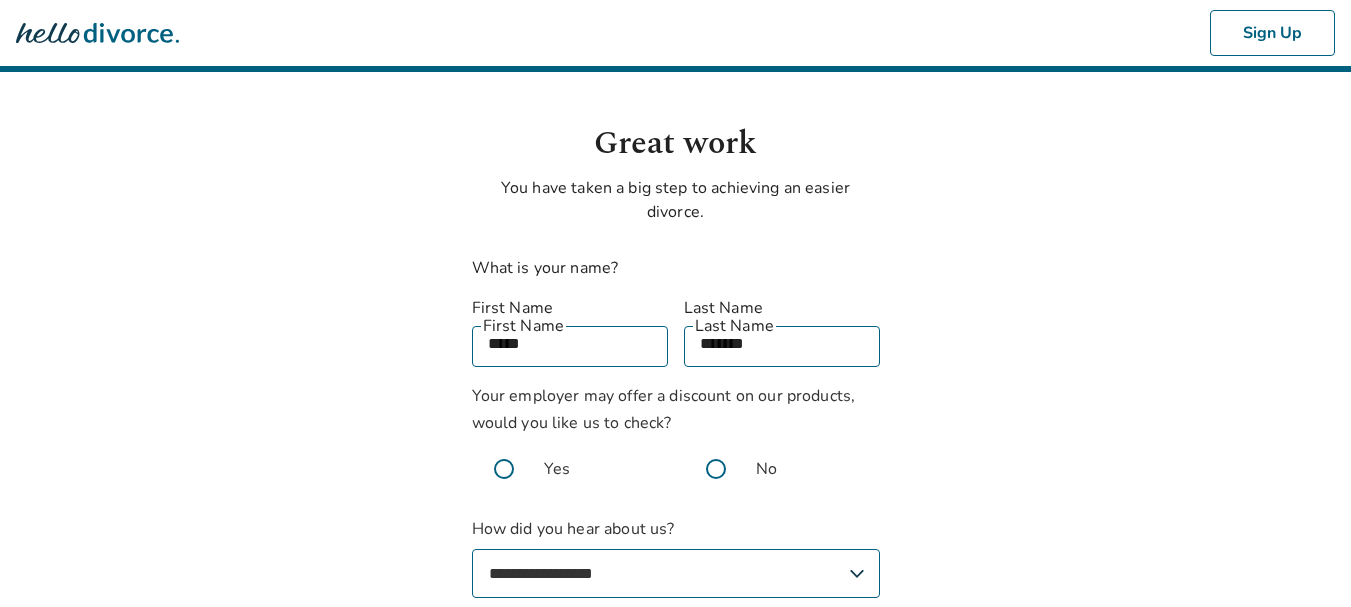 click at bounding box center (716, 469) 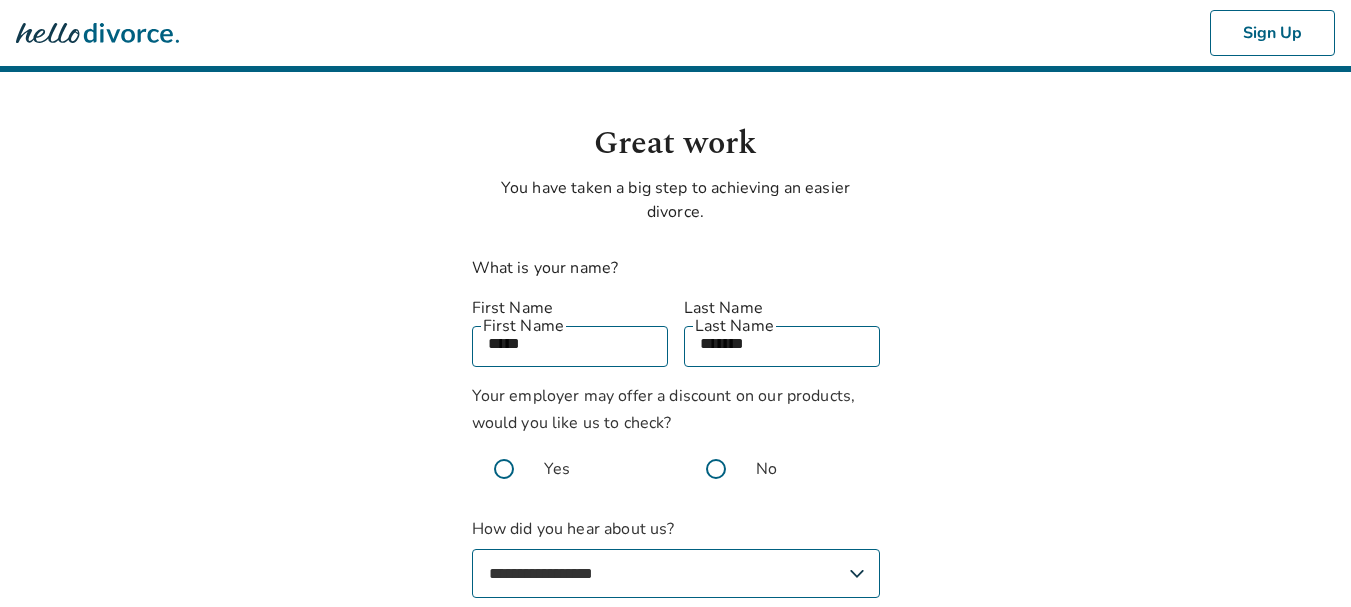 click on "**********" at bounding box center [676, 573] 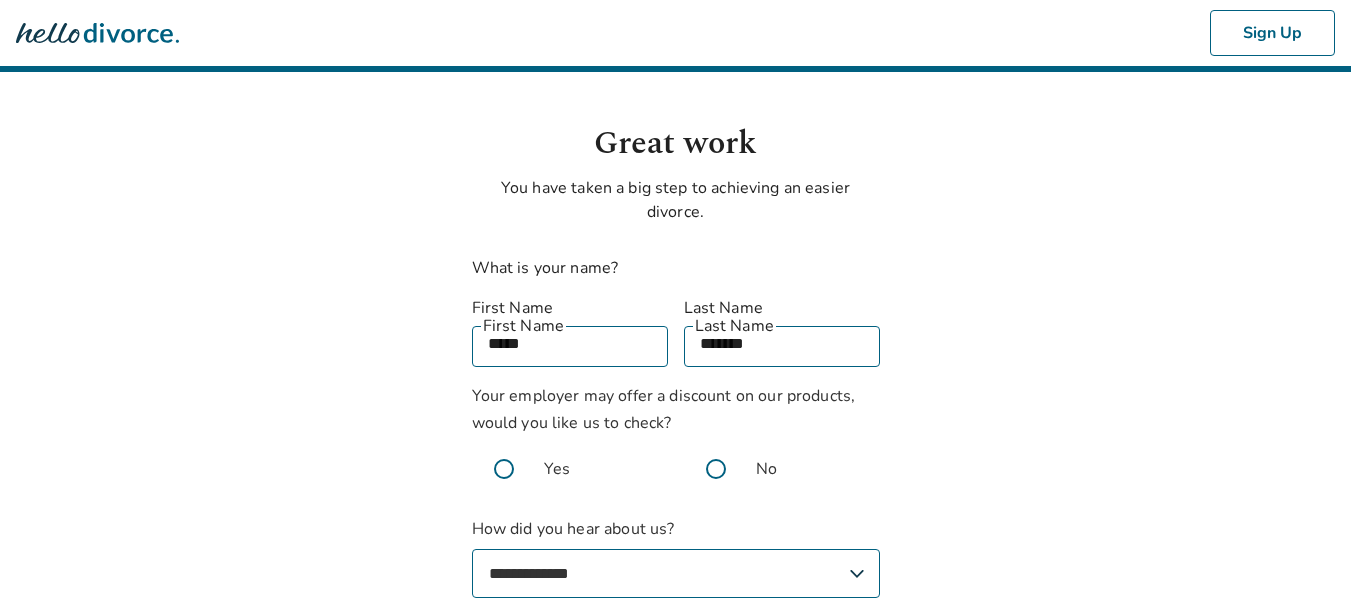 click on "**********" at bounding box center [676, 573] 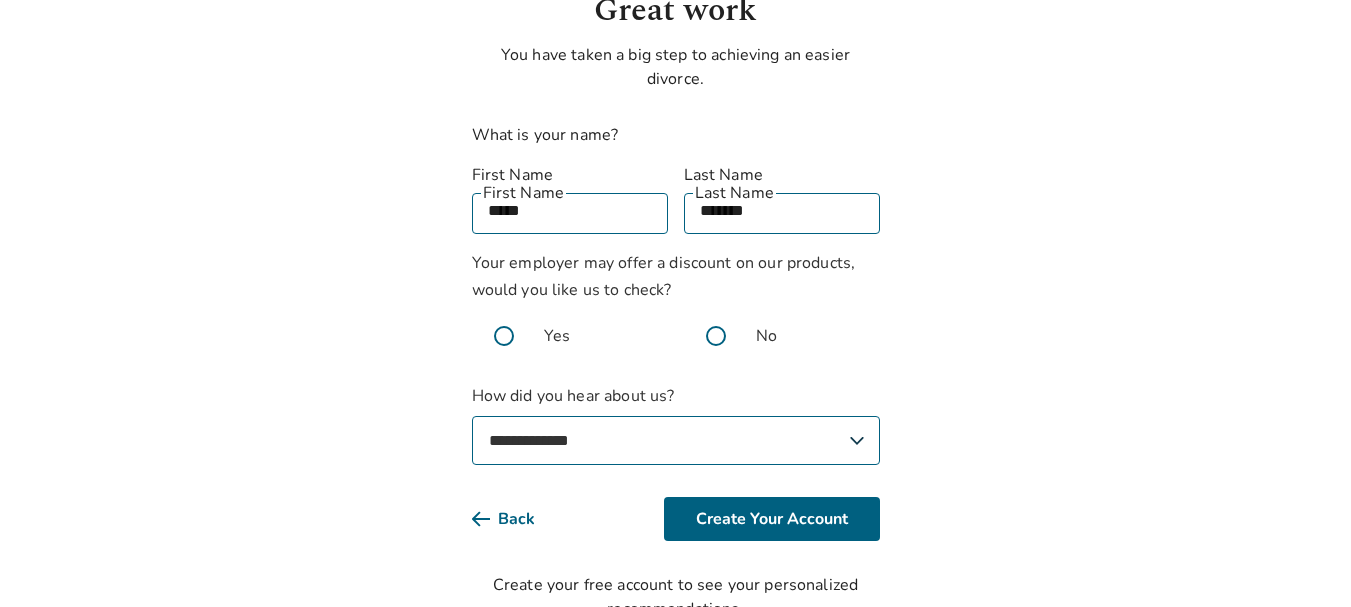 scroll, scrollTop: 171, scrollLeft: 0, axis: vertical 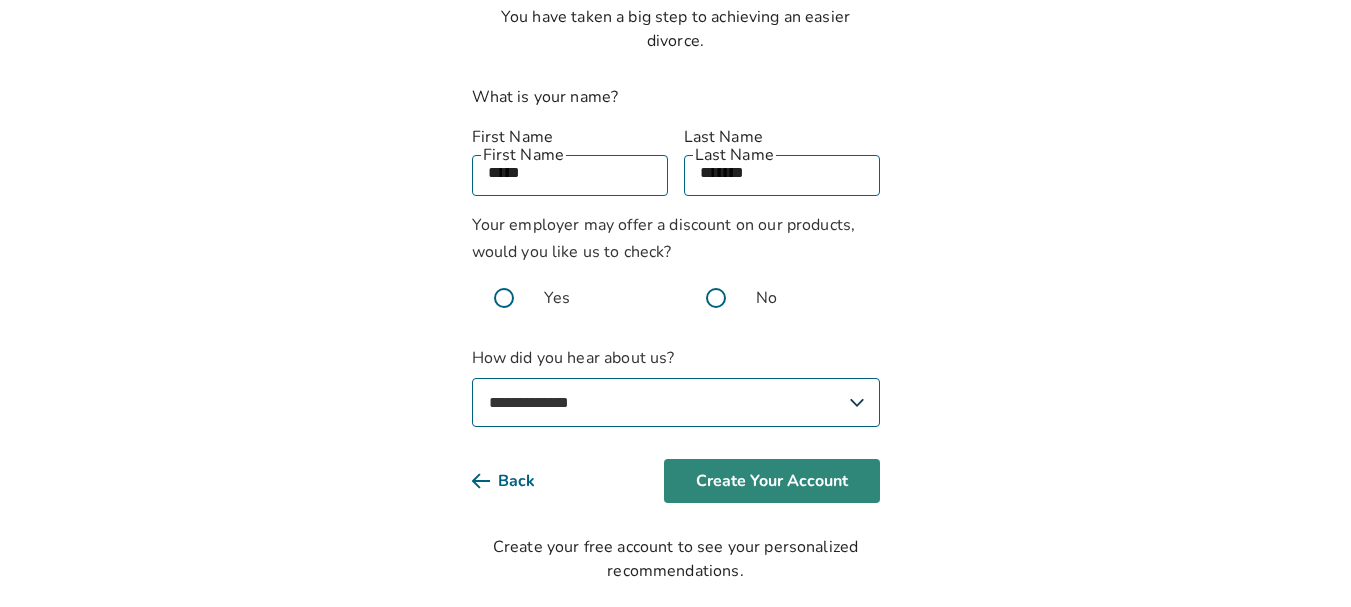 click on "Create Your Account" at bounding box center [772, 481] 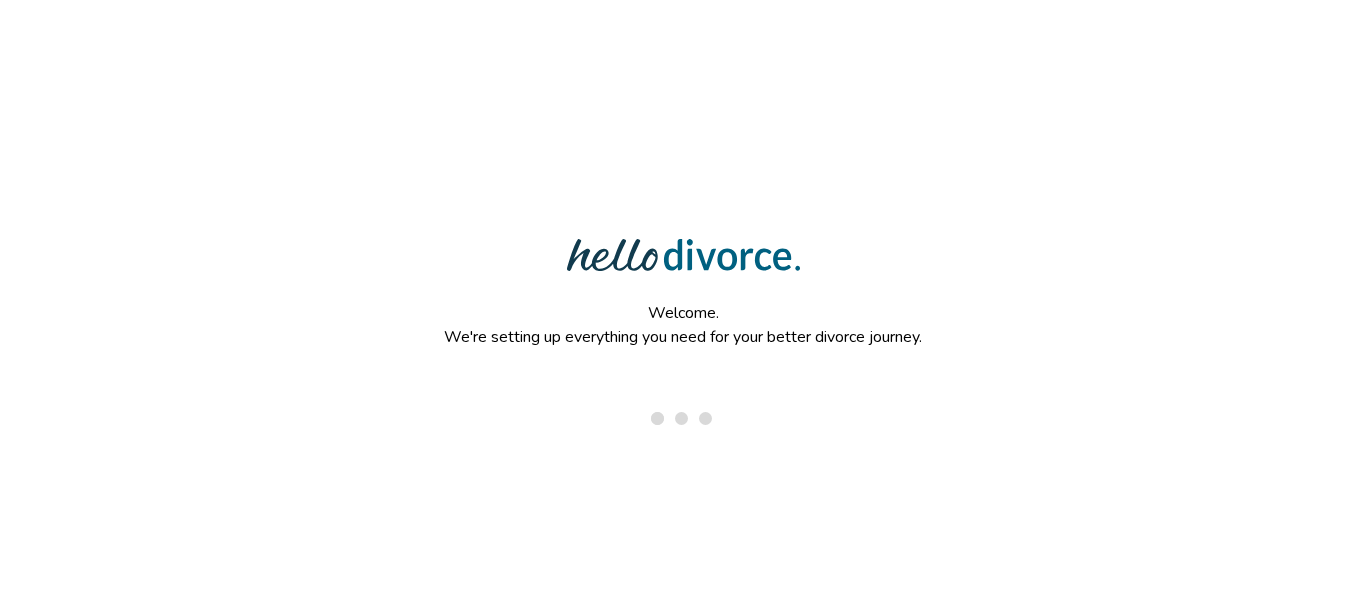 scroll, scrollTop: 0, scrollLeft: 0, axis: both 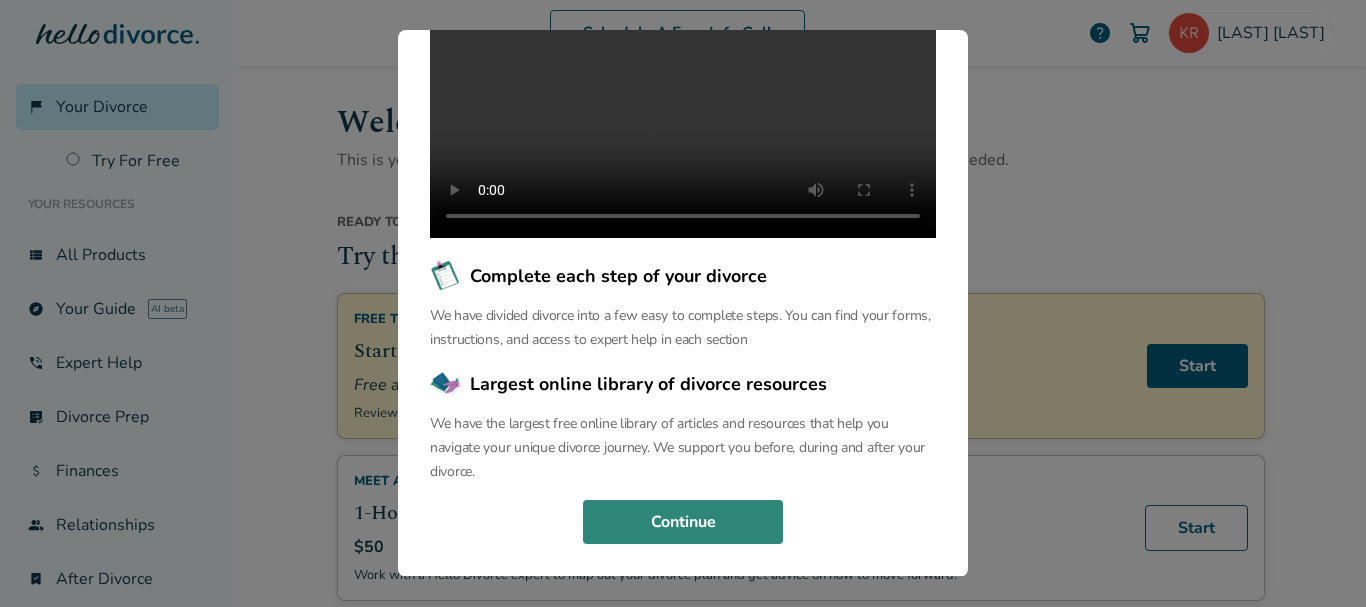 click on "Continue" at bounding box center (683, 522) 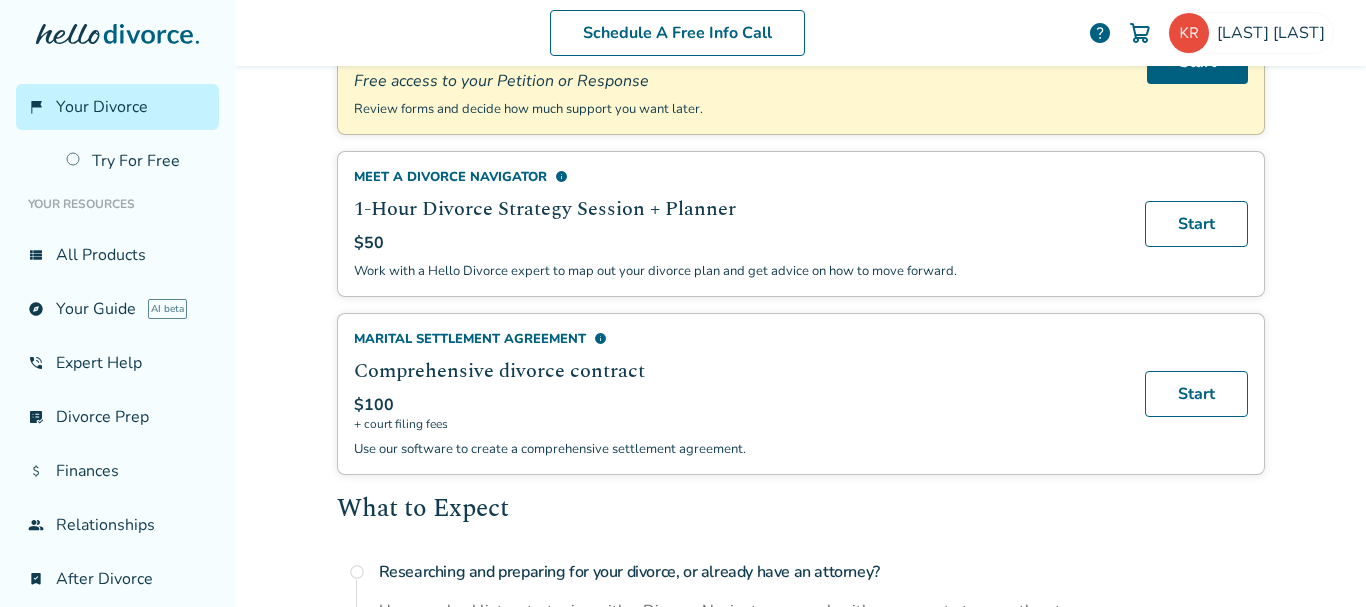 scroll, scrollTop: 316, scrollLeft: 0, axis: vertical 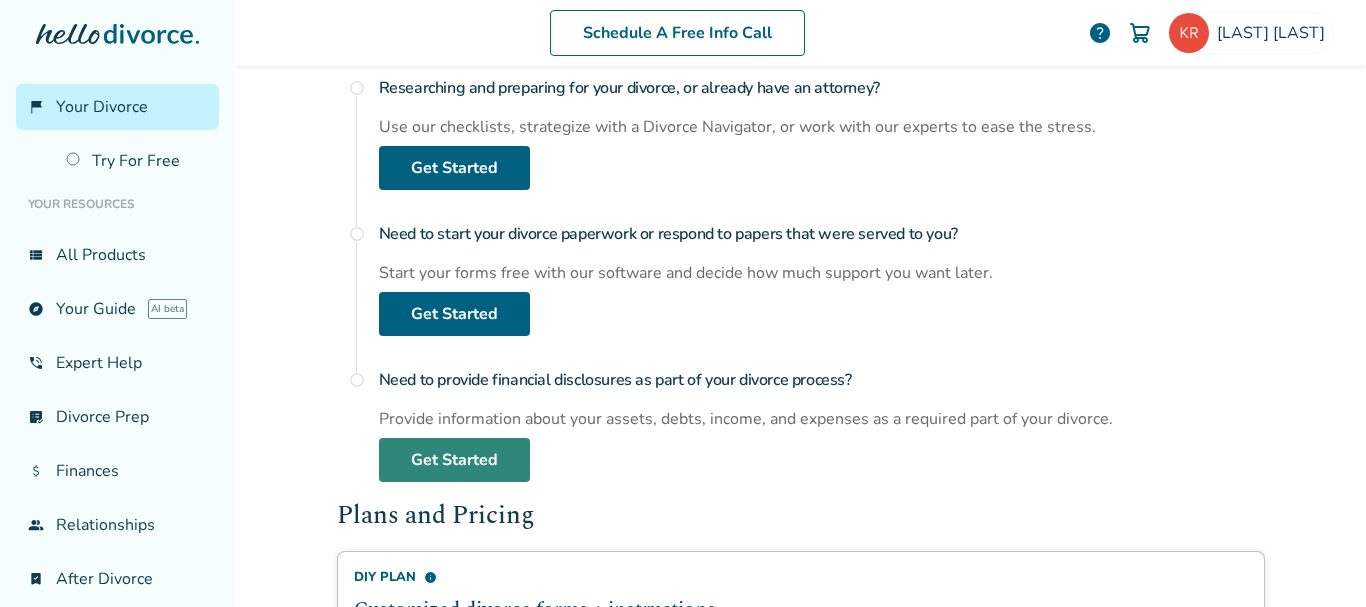 click on "Get Started" at bounding box center [454, 460] 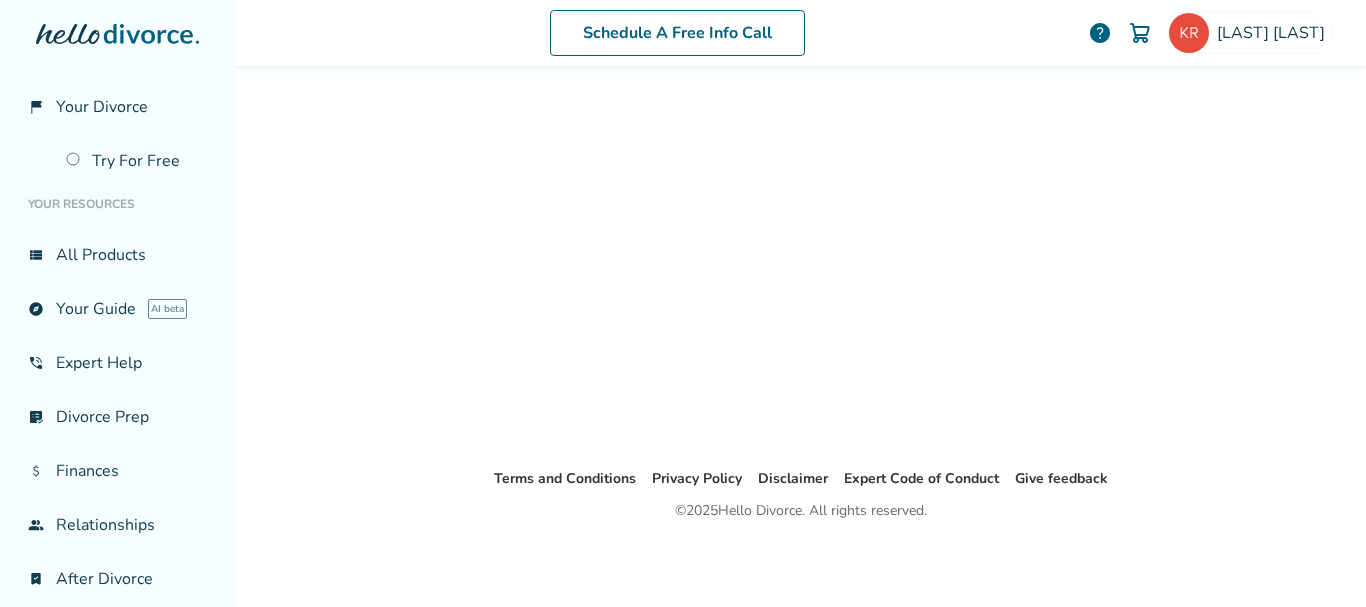 scroll, scrollTop: 98, scrollLeft: 0, axis: vertical 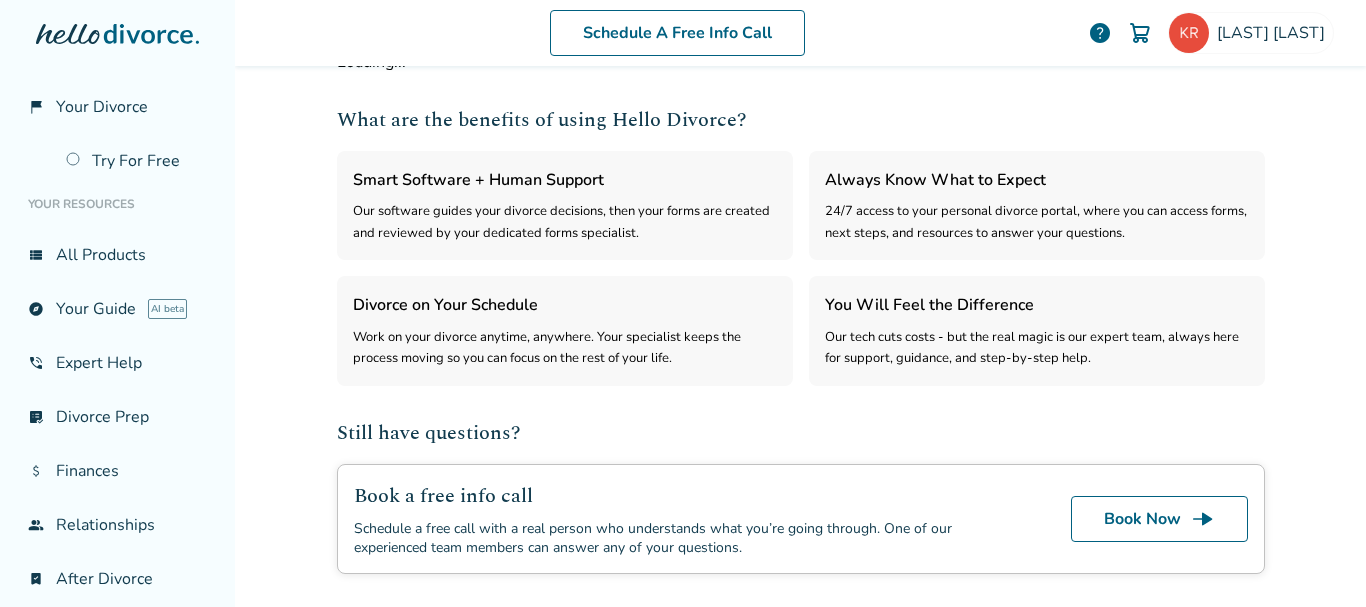 select on "***" 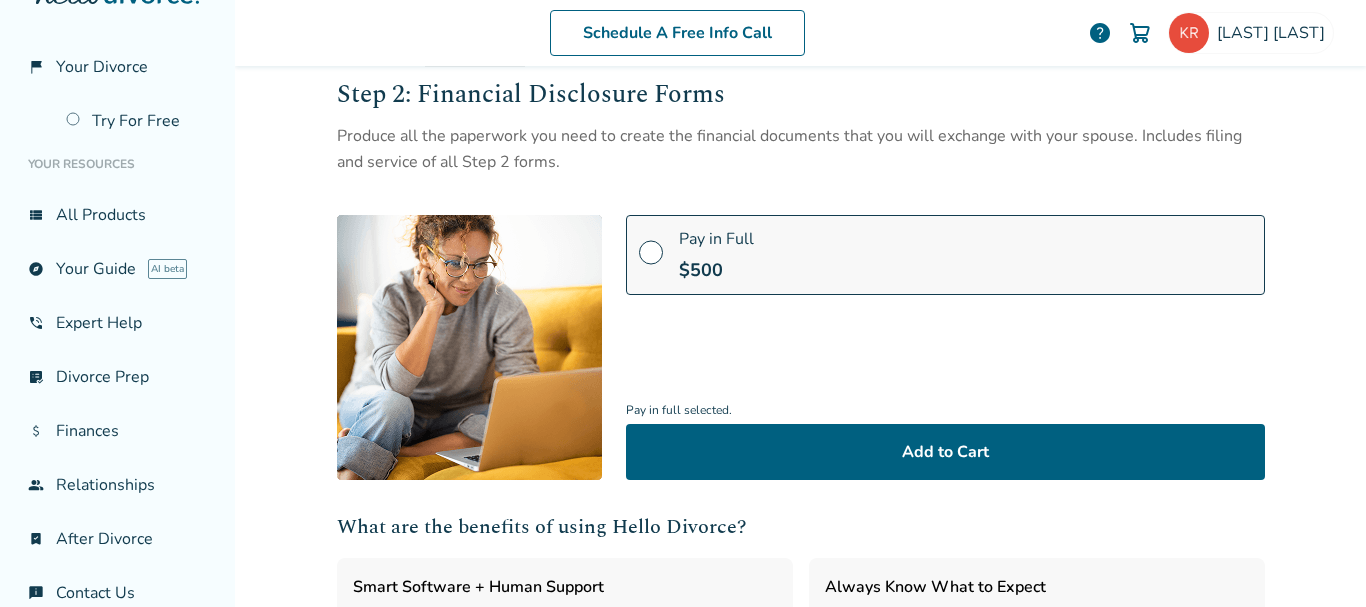 scroll, scrollTop: 73, scrollLeft: 0, axis: vertical 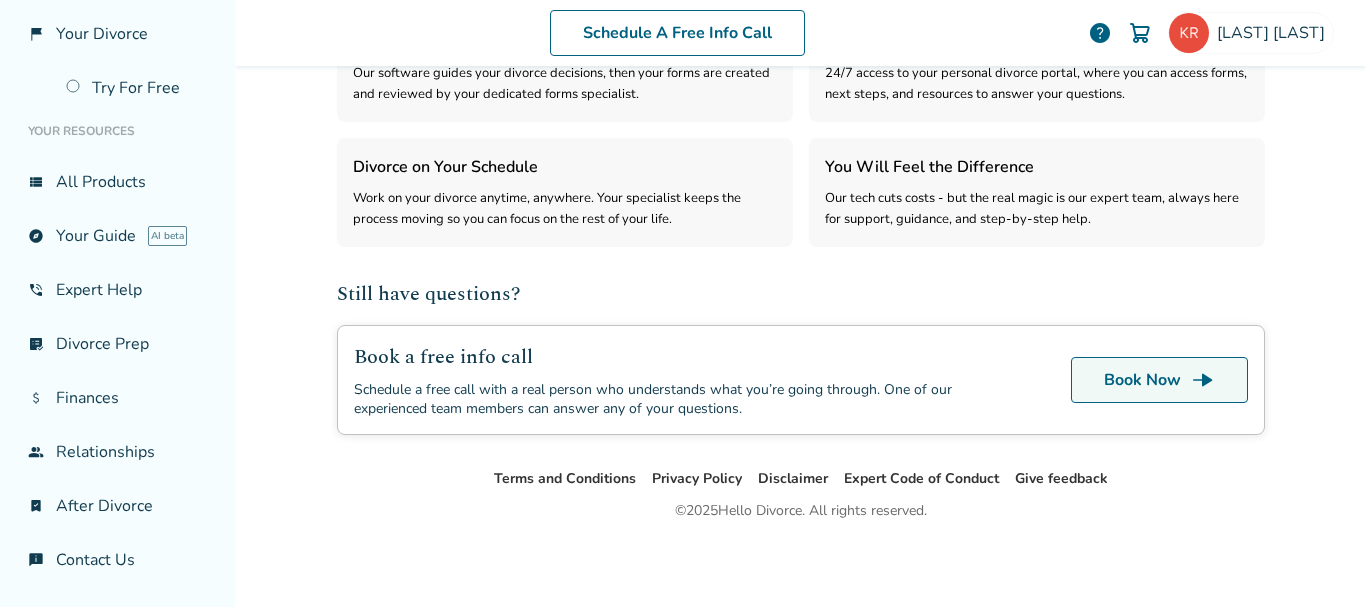 click on "Book Now line_end_arrow" at bounding box center (1159, 380) 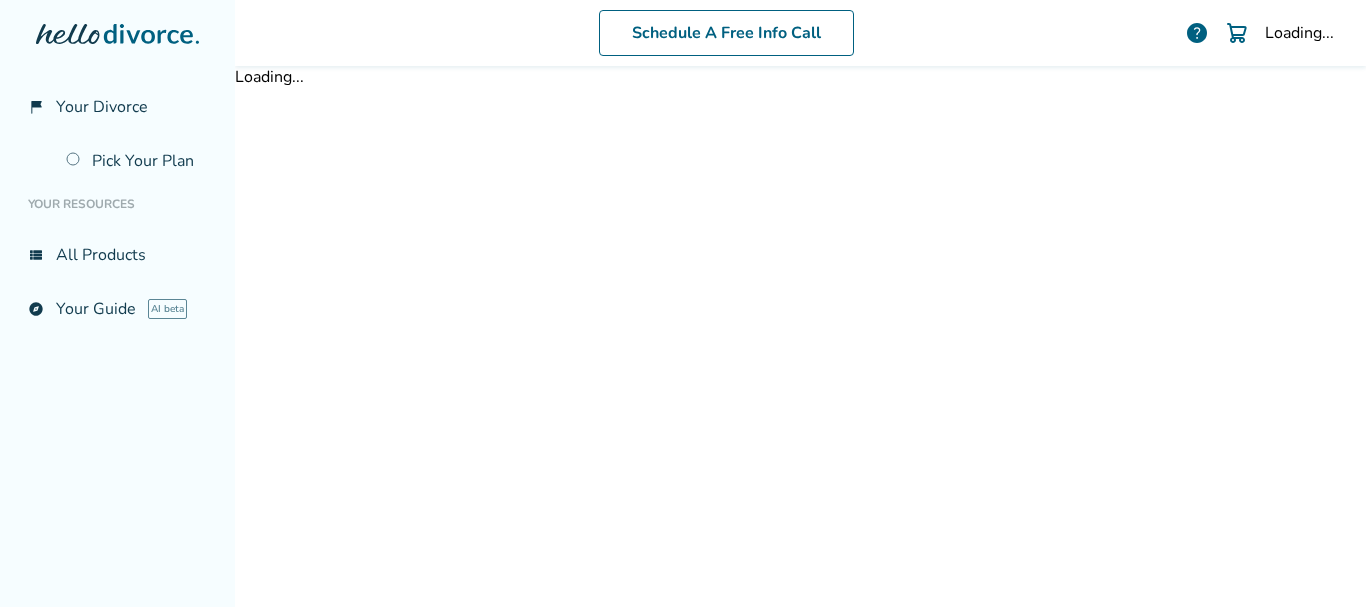scroll, scrollTop: 0, scrollLeft: 0, axis: both 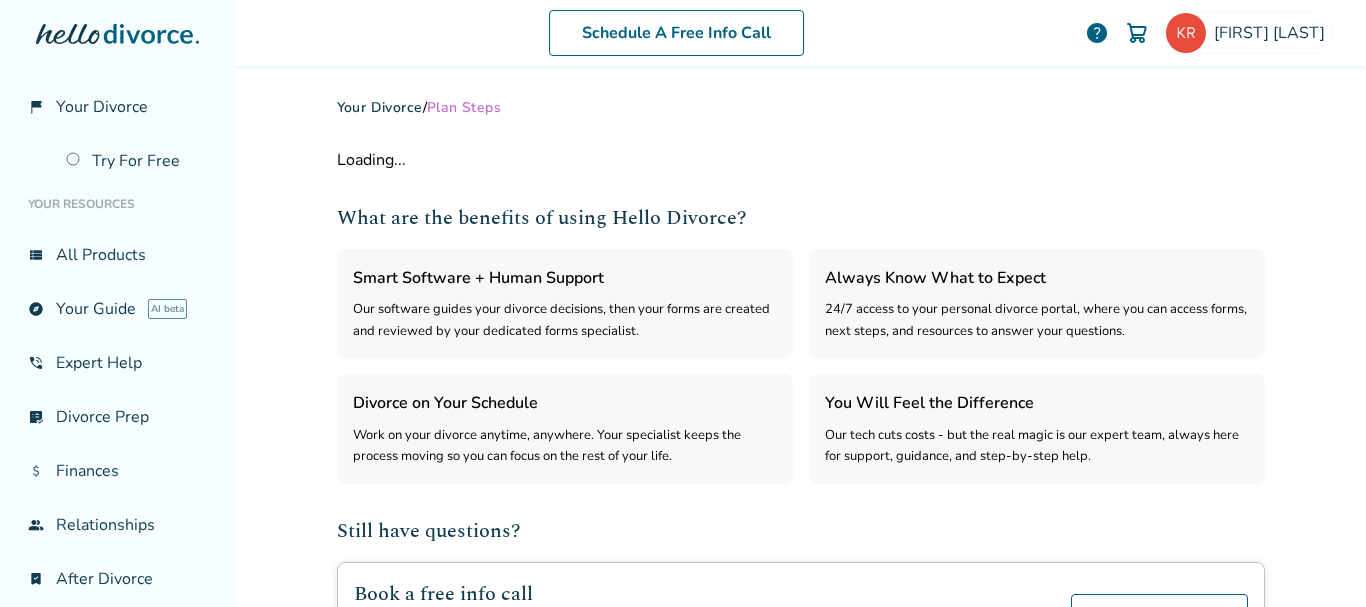 select on "***" 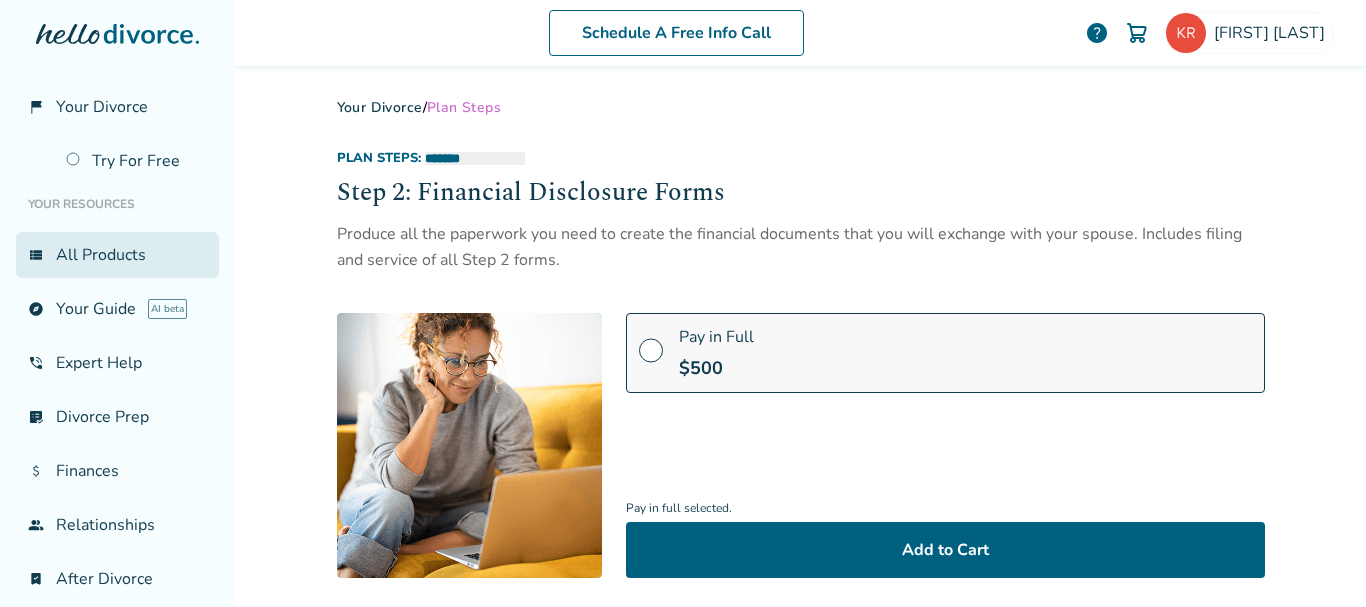 click on "view_list All Products" at bounding box center [117, 255] 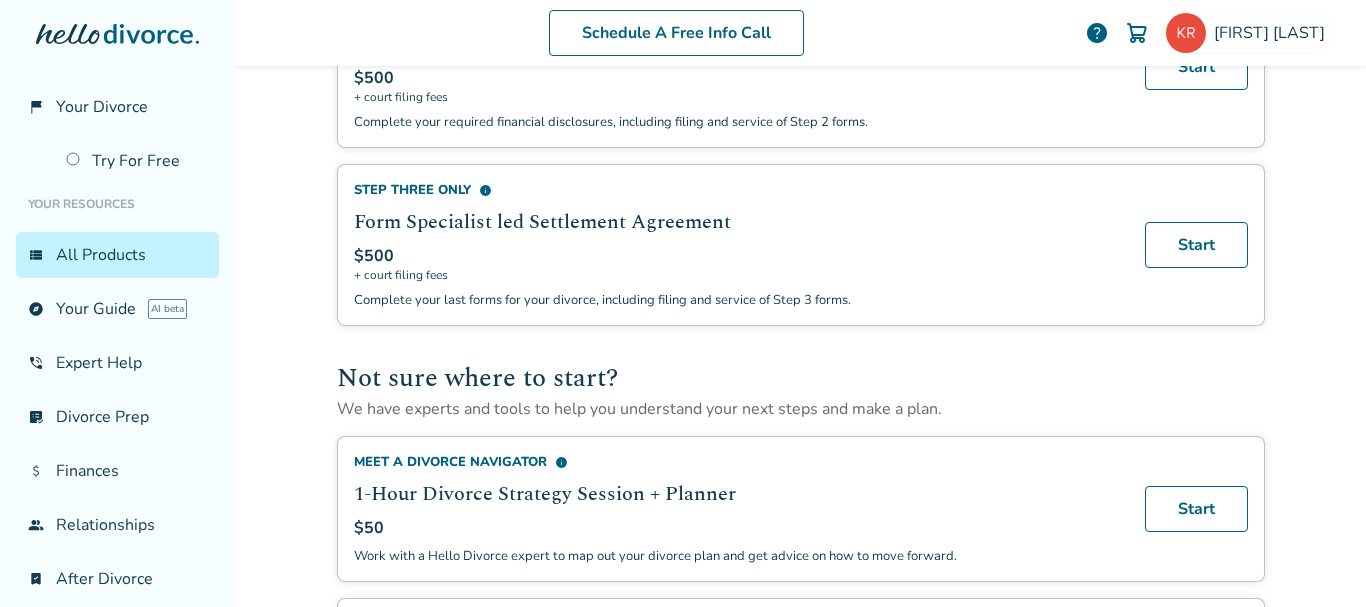 scroll, scrollTop: 1047, scrollLeft: 0, axis: vertical 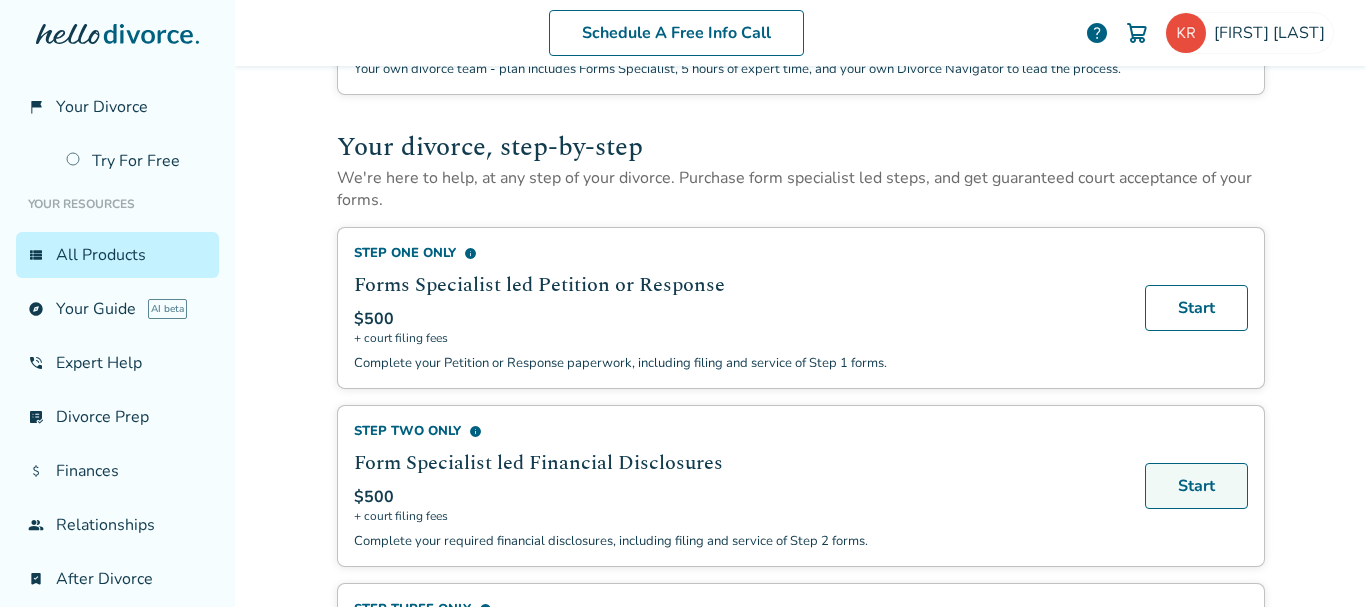 click on "Start" at bounding box center [1196, 486] 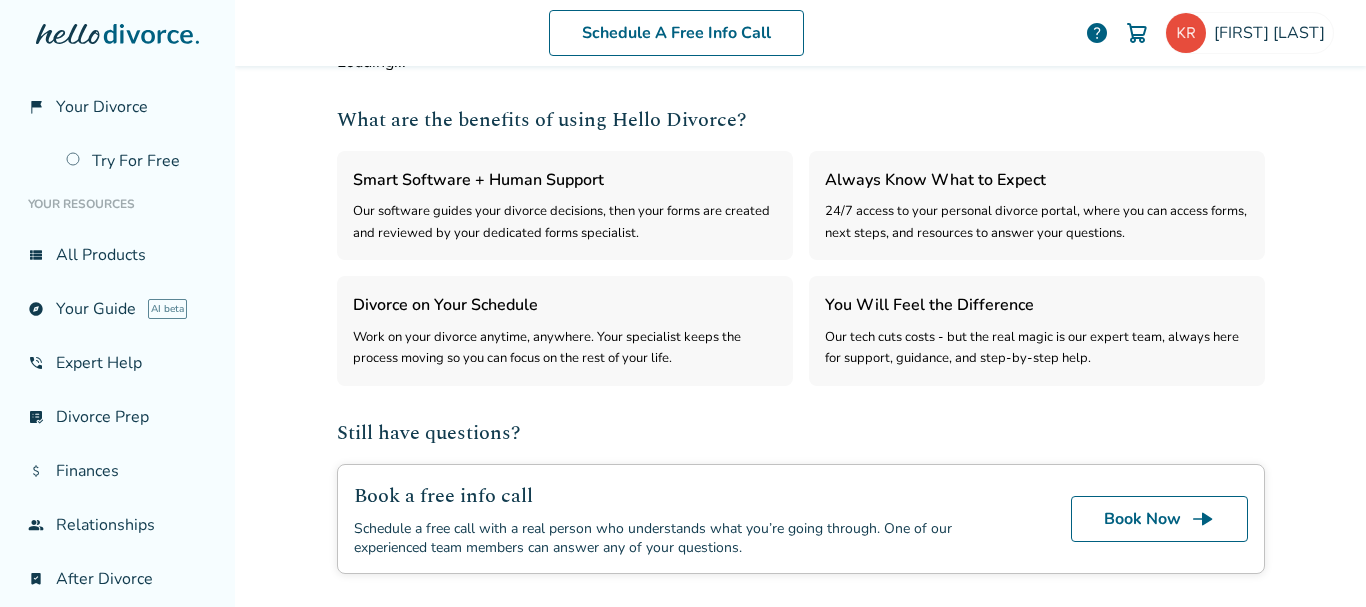 select on "***" 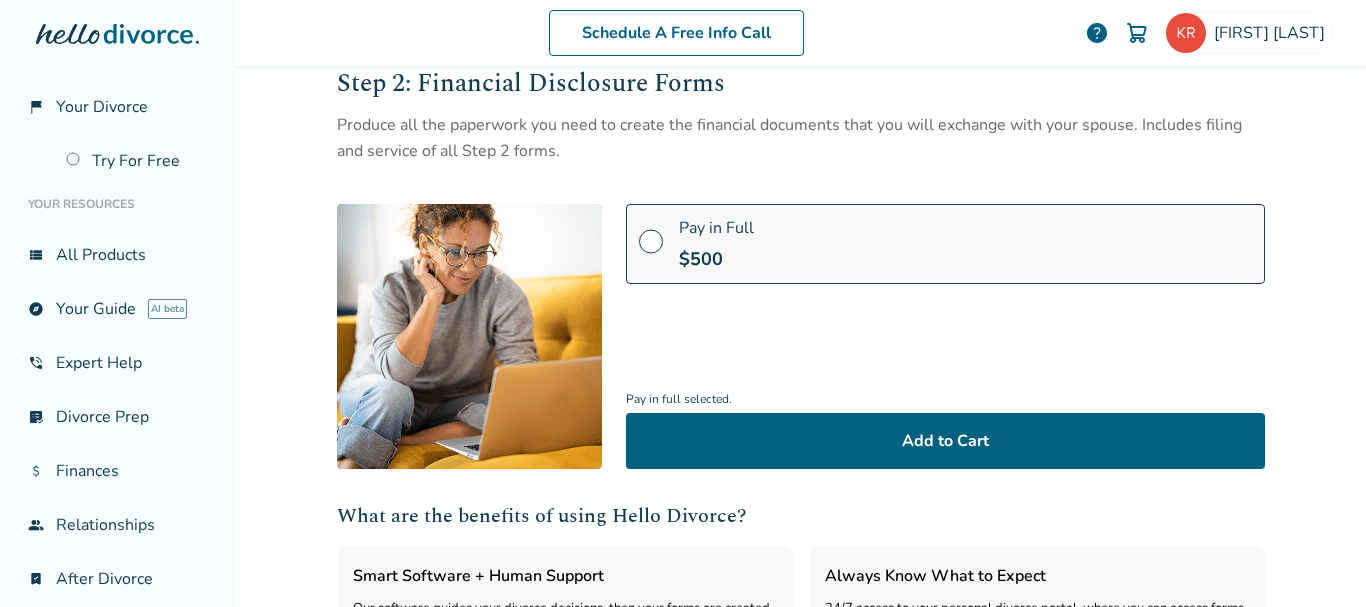 scroll, scrollTop: 0, scrollLeft: 0, axis: both 